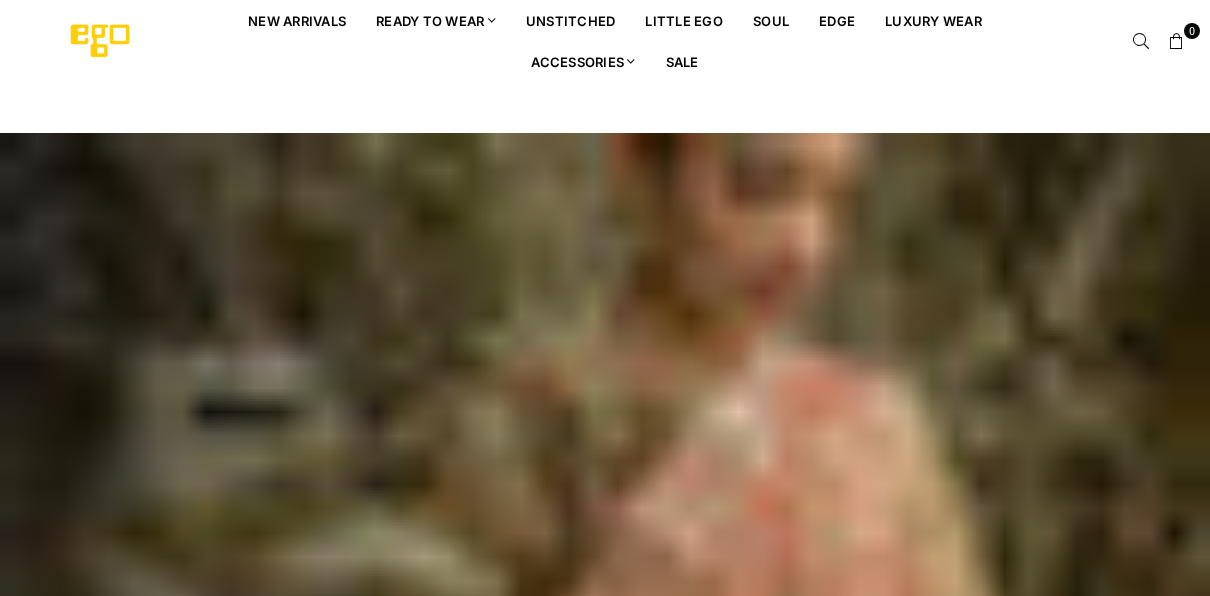 scroll, scrollTop: 0, scrollLeft: 0, axis: both 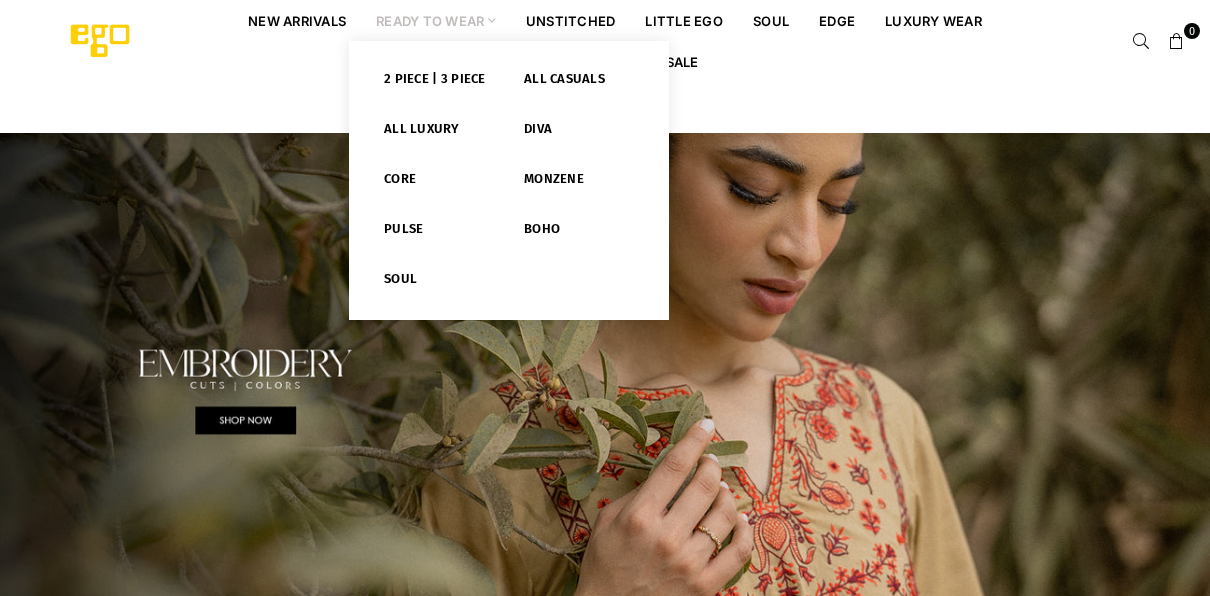 click on "Ready to Wear" at bounding box center [436, 20] 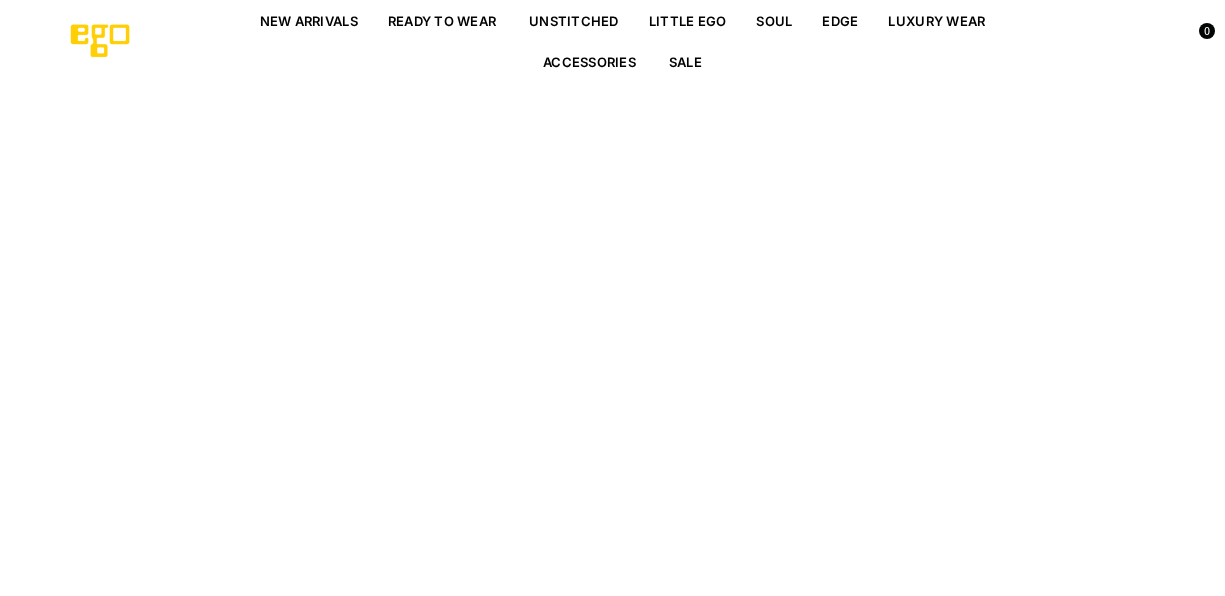 scroll, scrollTop: 0, scrollLeft: 0, axis: both 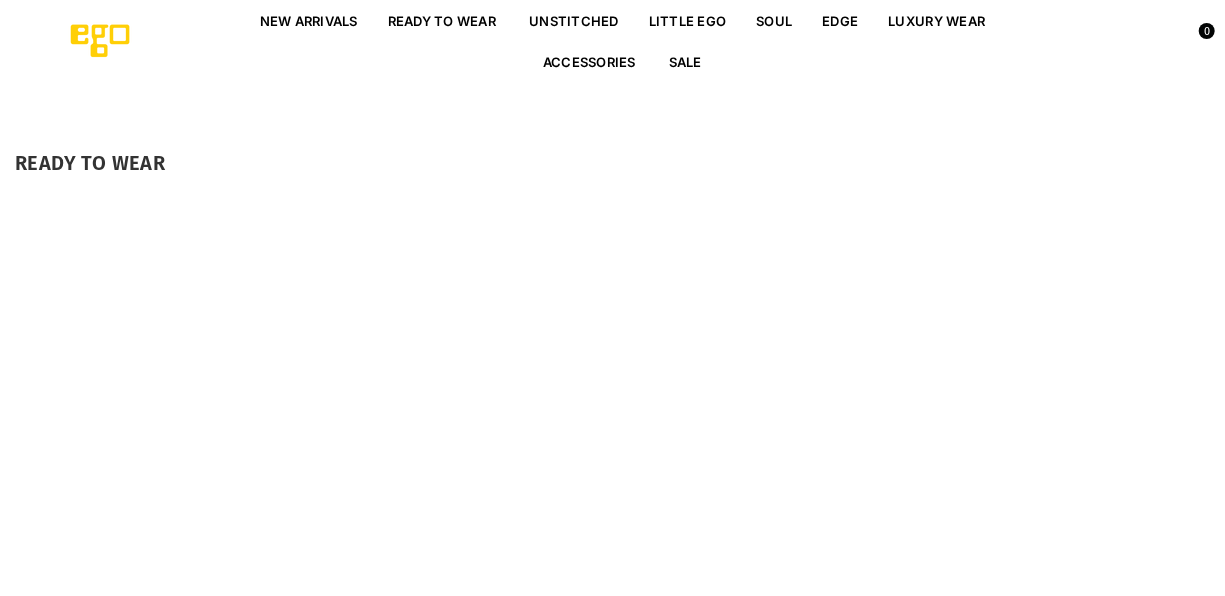 select on "******" 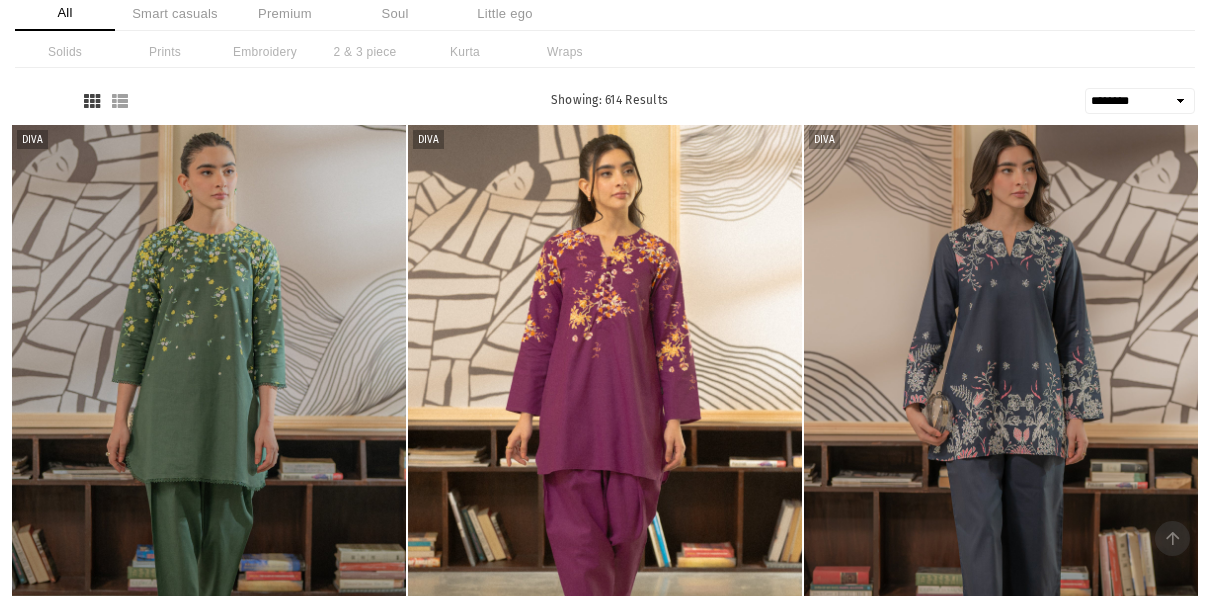 scroll, scrollTop: 0, scrollLeft: 0, axis: both 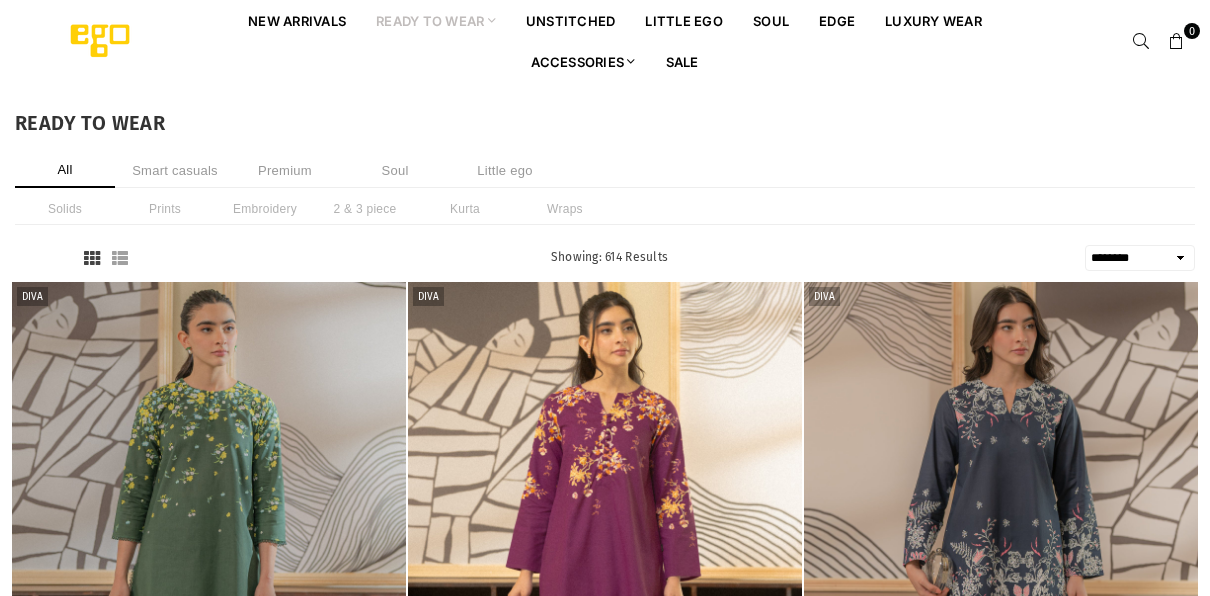 click on "2 & 3 piece" at bounding box center (365, 209) 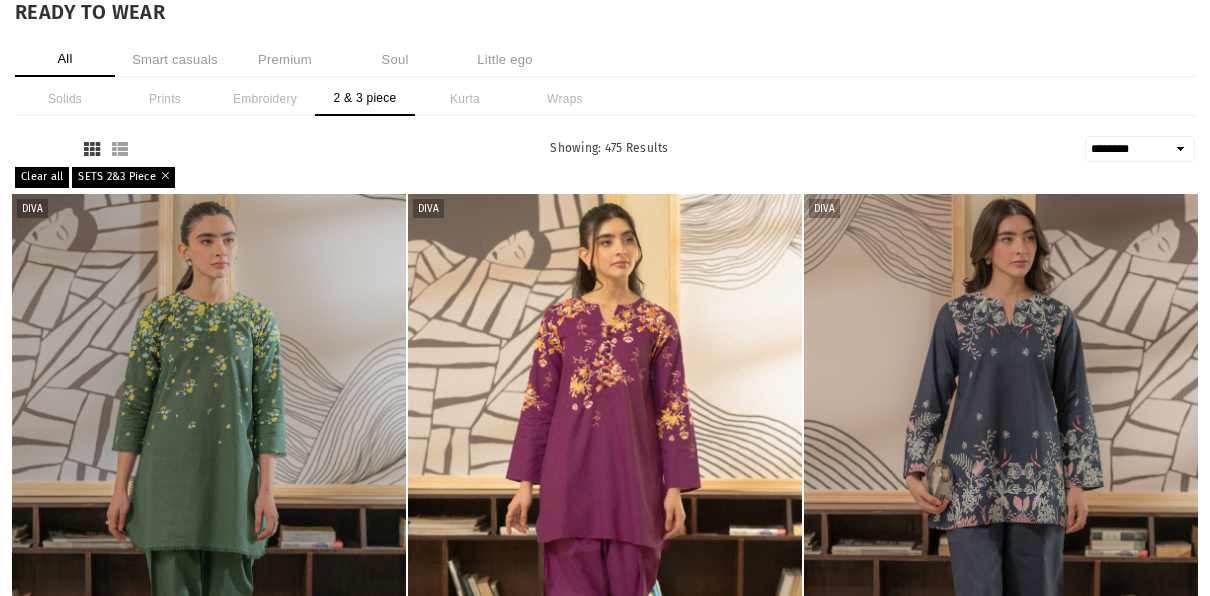 scroll, scrollTop: 110, scrollLeft: 0, axis: vertical 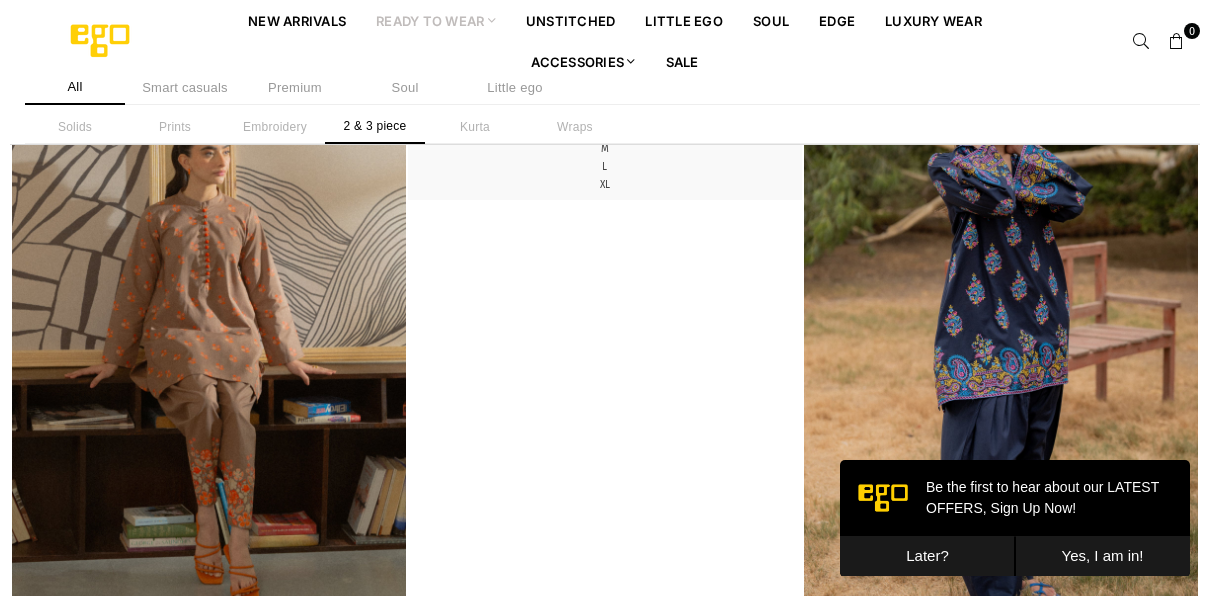 click at bounding box center [1001, 344] 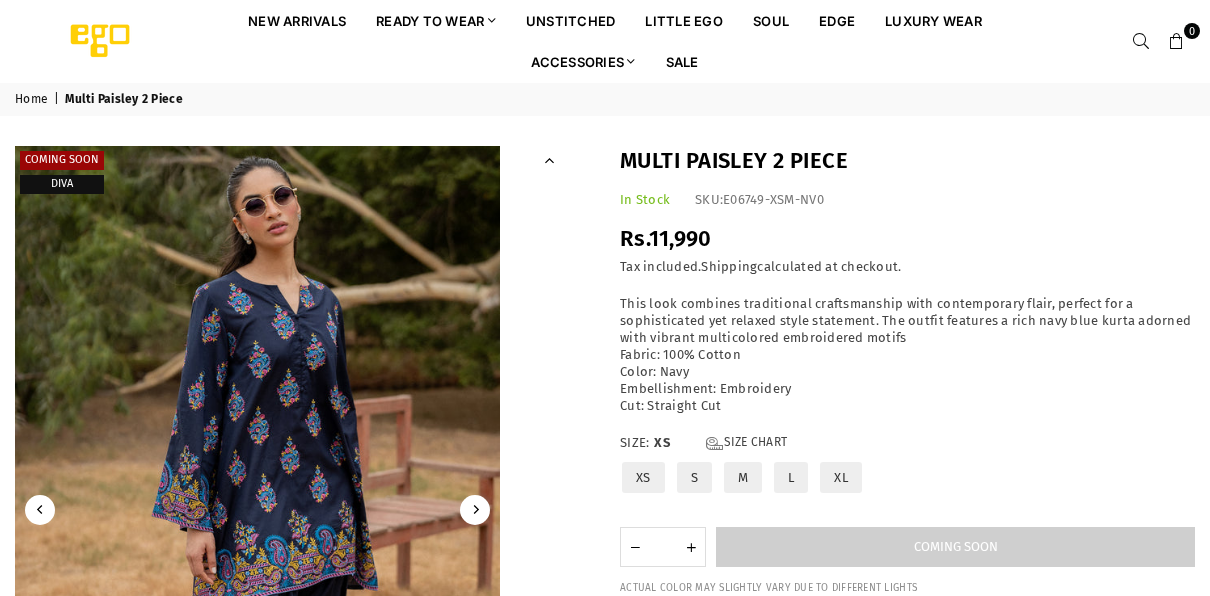 scroll, scrollTop: 0, scrollLeft: 0, axis: both 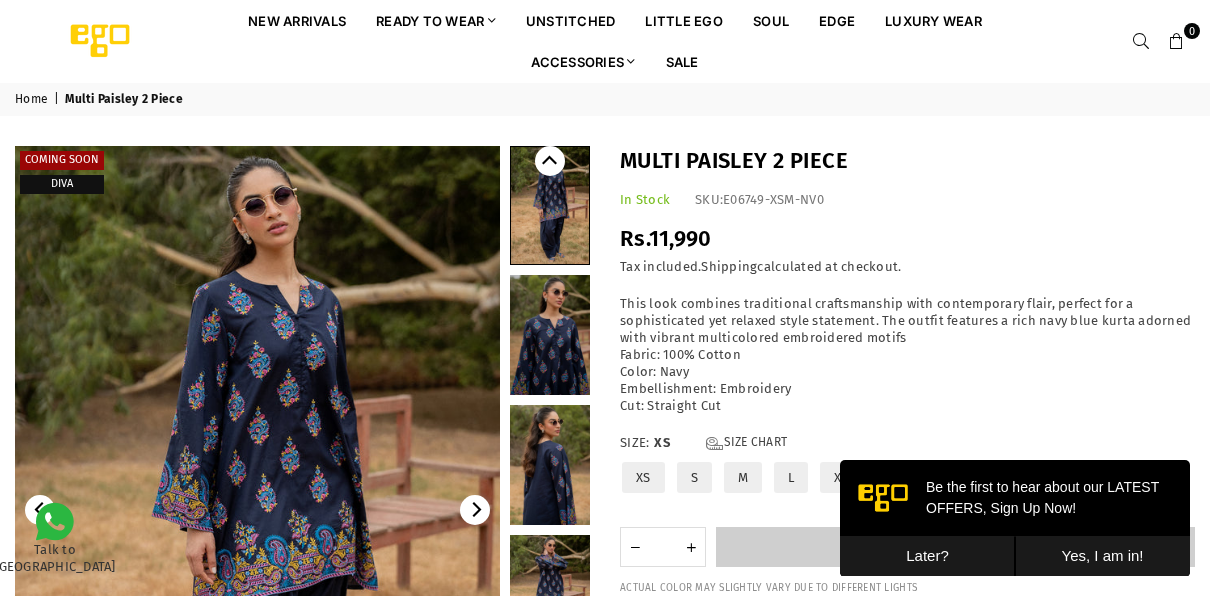 click on "M" at bounding box center (743, 477) 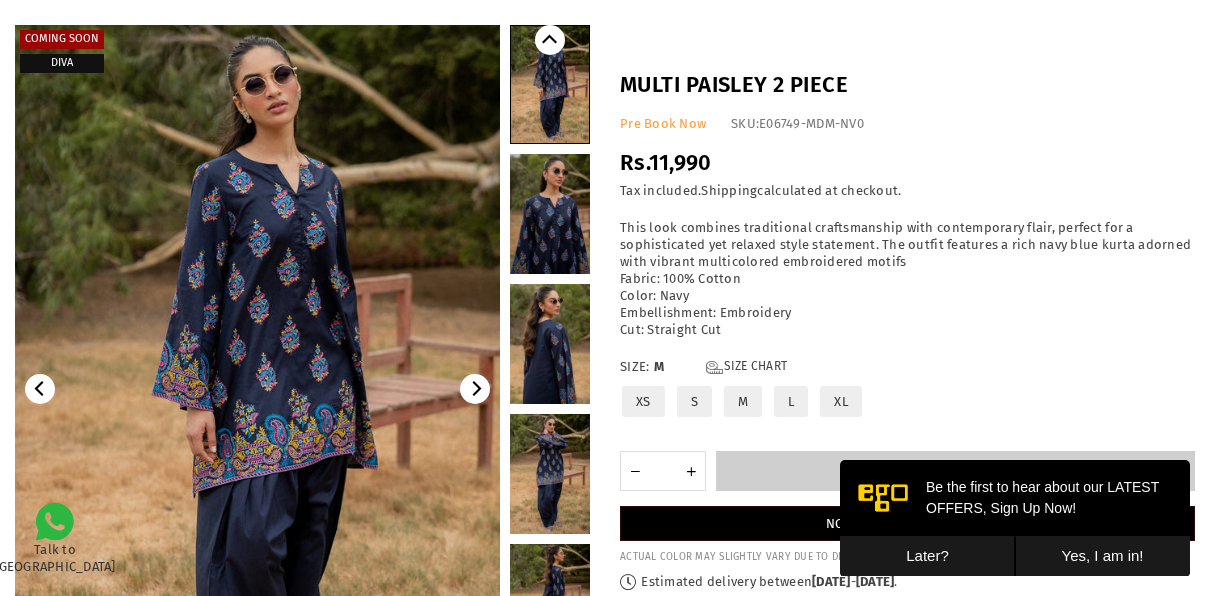 scroll, scrollTop: 304, scrollLeft: 0, axis: vertical 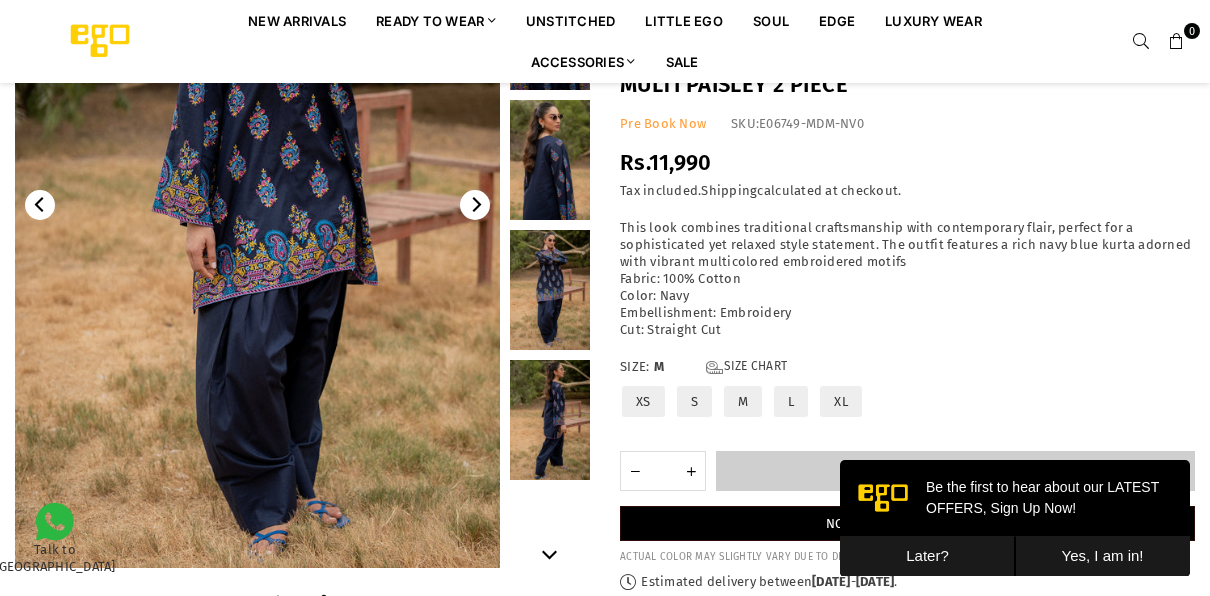 click at bounding box center [550, 290] 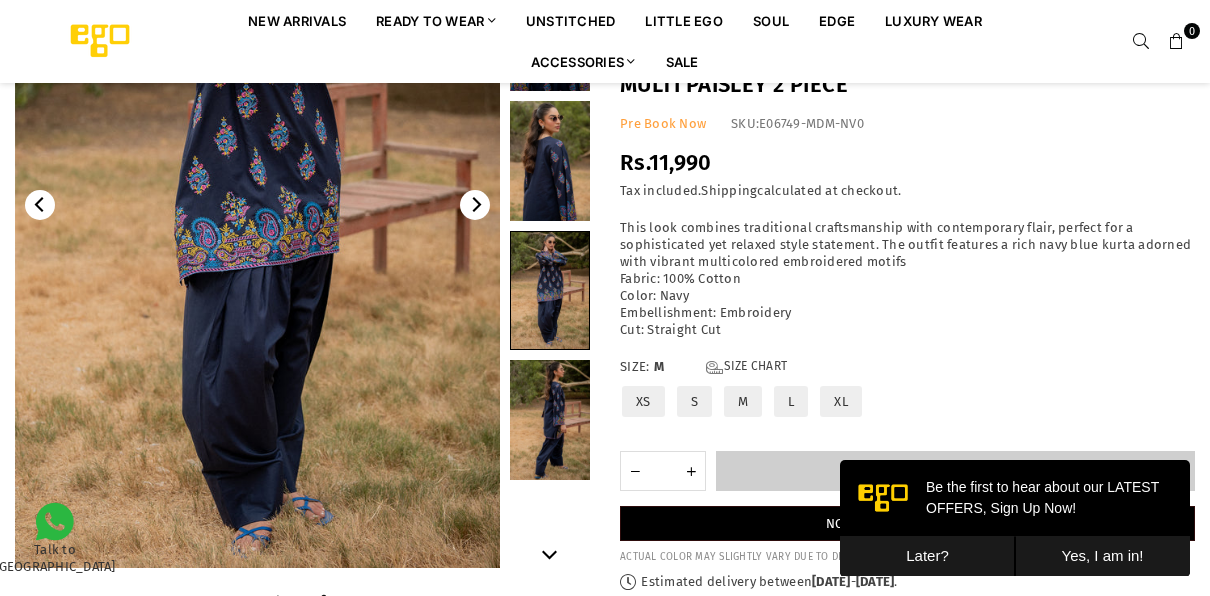 click at bounding box center [550, 420] 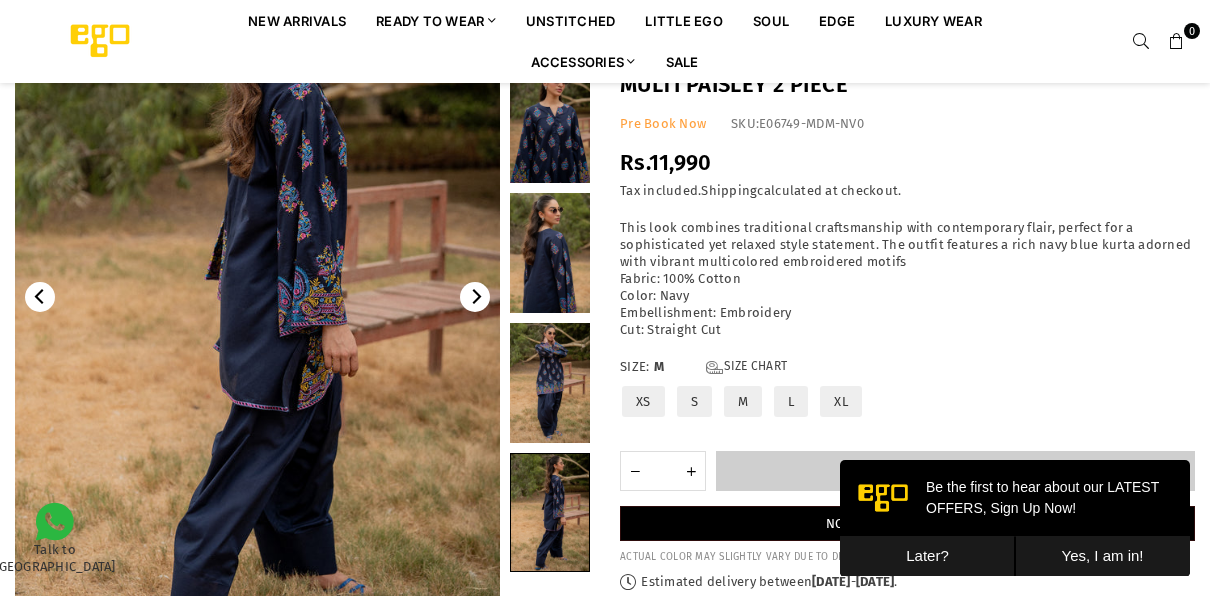 scroll, scrollTop: 208, scrollLeft: 0, axis: vertical 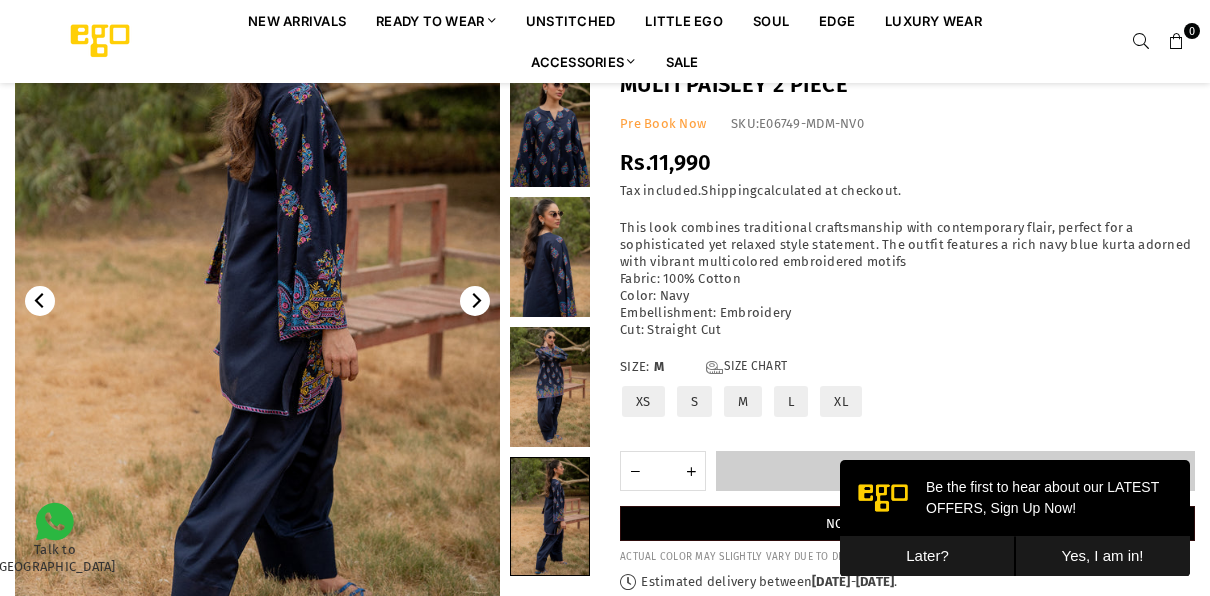 click at bounding box center (550, 257) 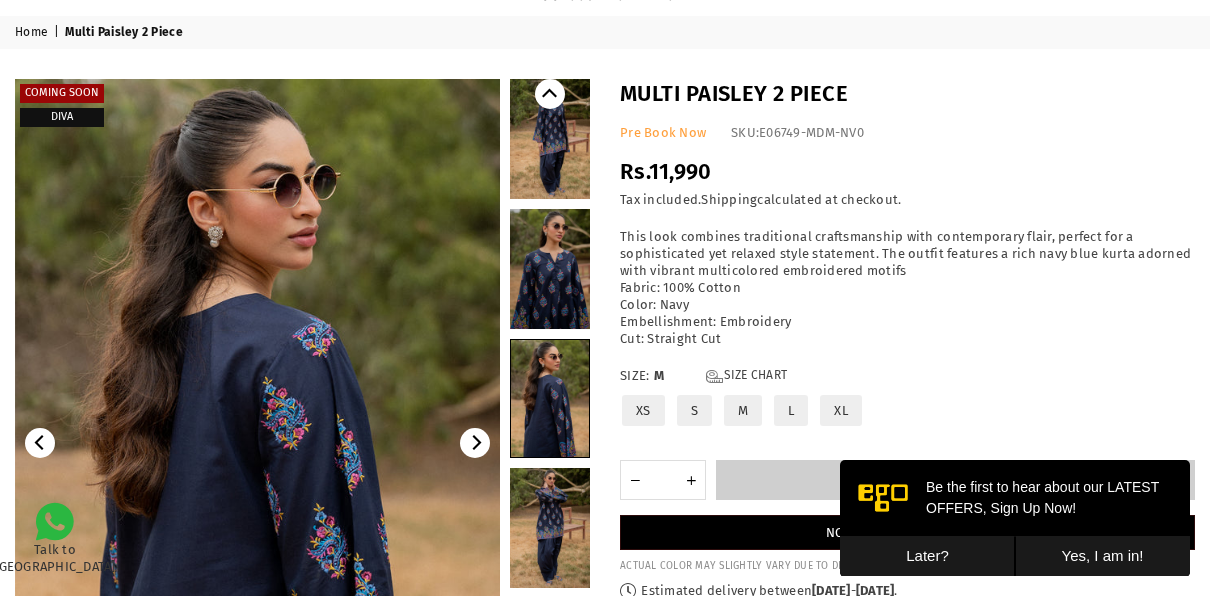scroll, scrollTop: 66, scrollLeft: 0, axis: vertical 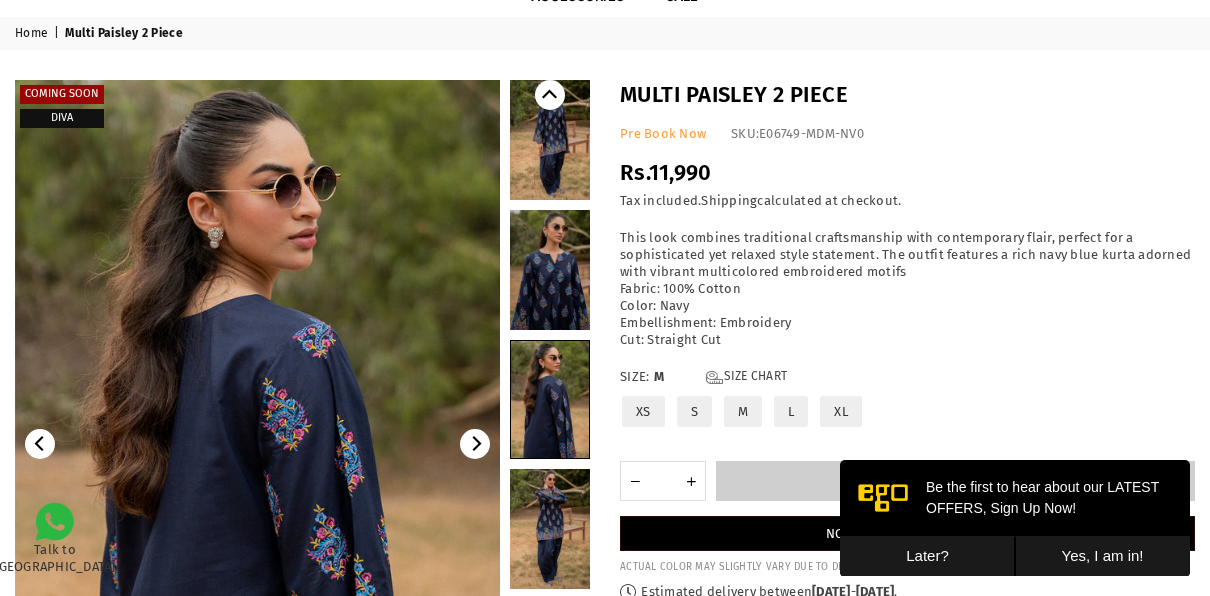 click at bounding box center (550, 270) 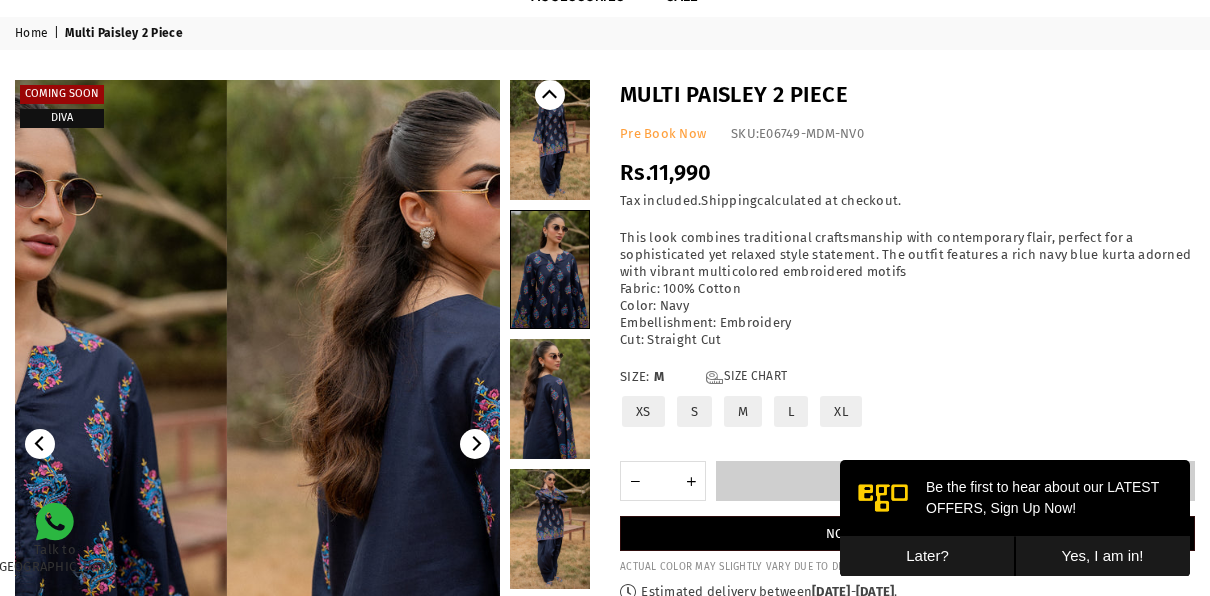 click at bounding box center [550, 269] 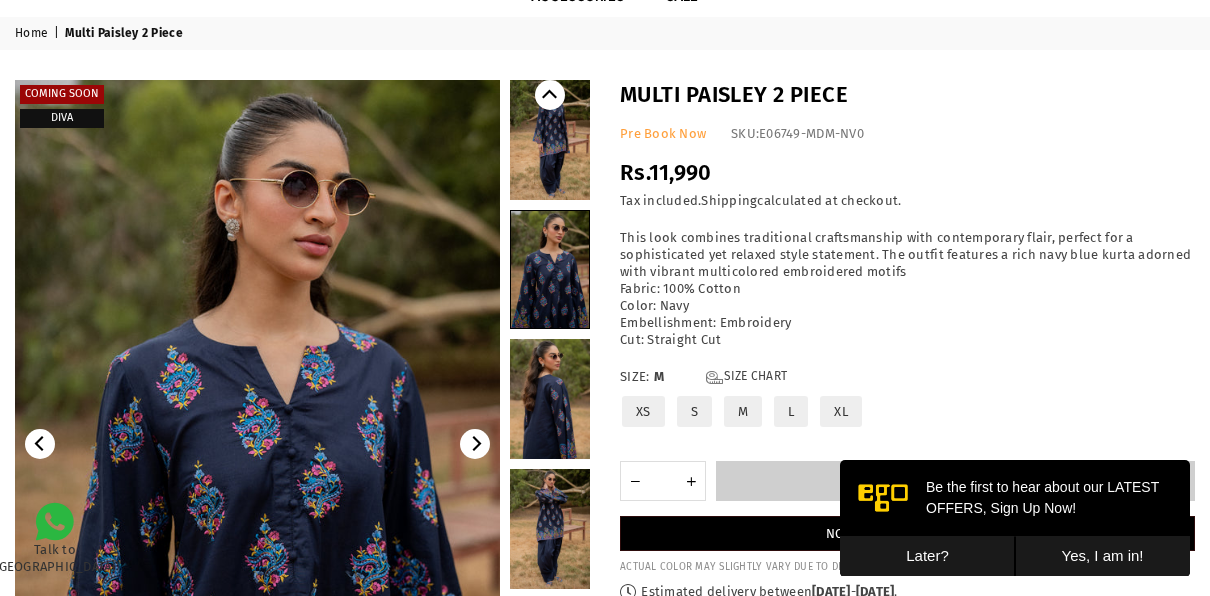 click at bounding box center (550, 140) 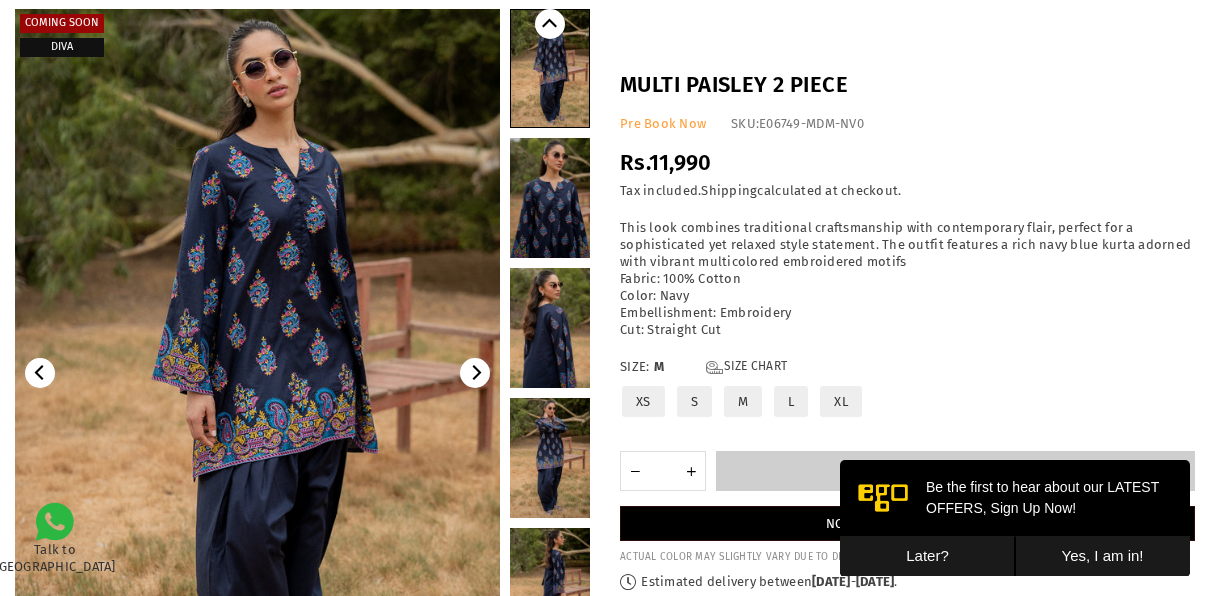 scroll, scrollTop: 0, scrollLeft: 0, axis: both 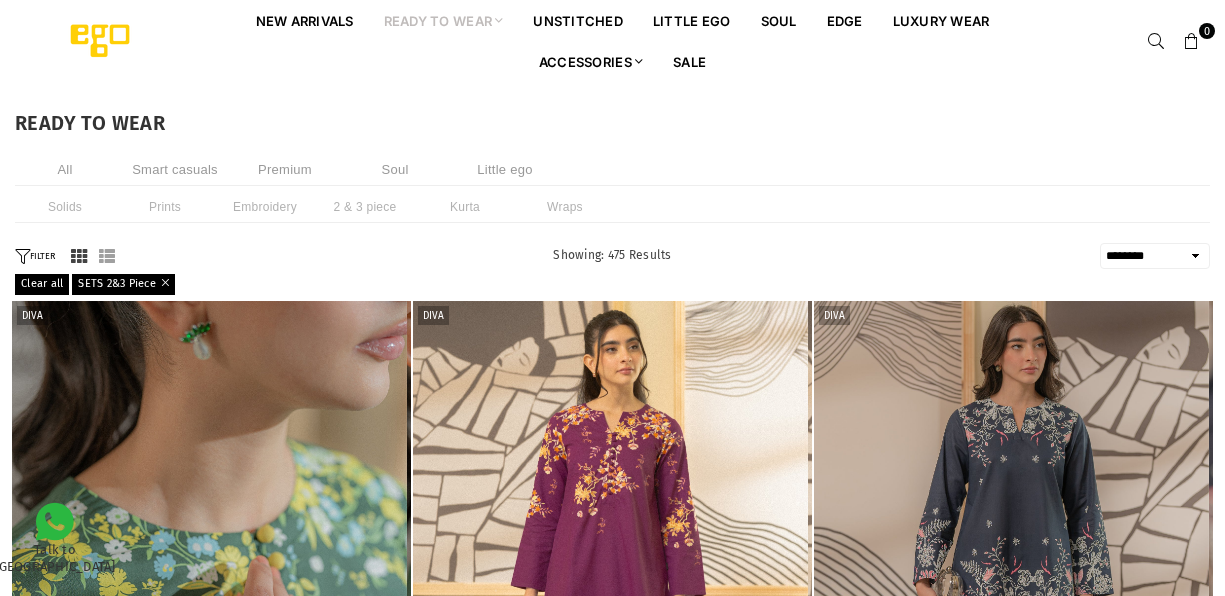 select on "******" 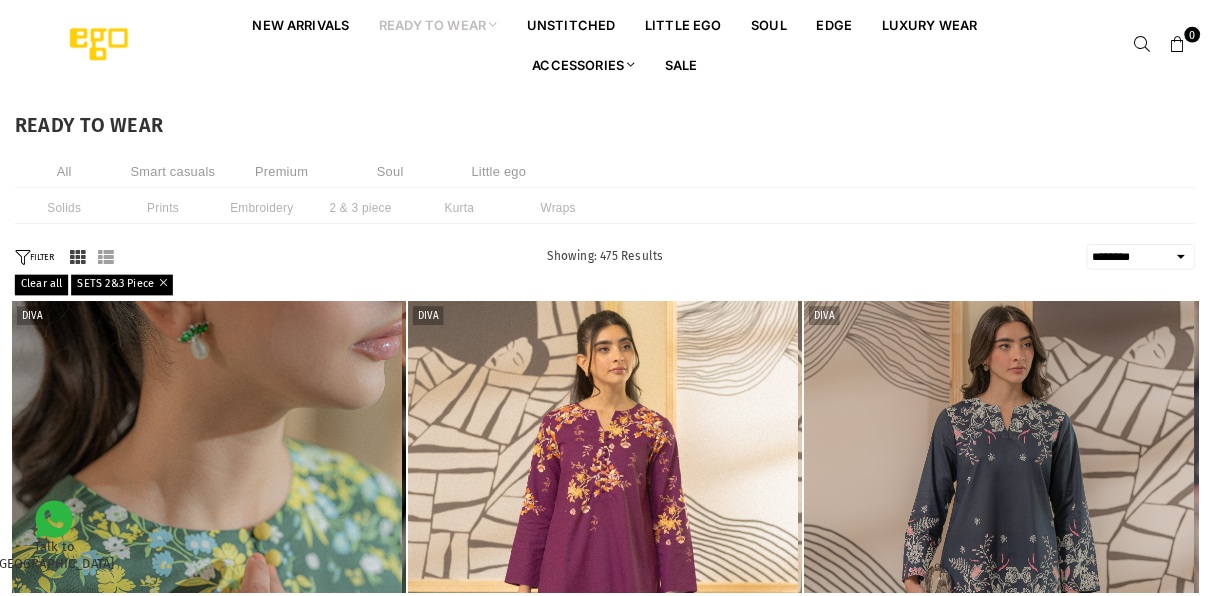scroll, scrollTop: 0, scrollLeft: 0, axis: both 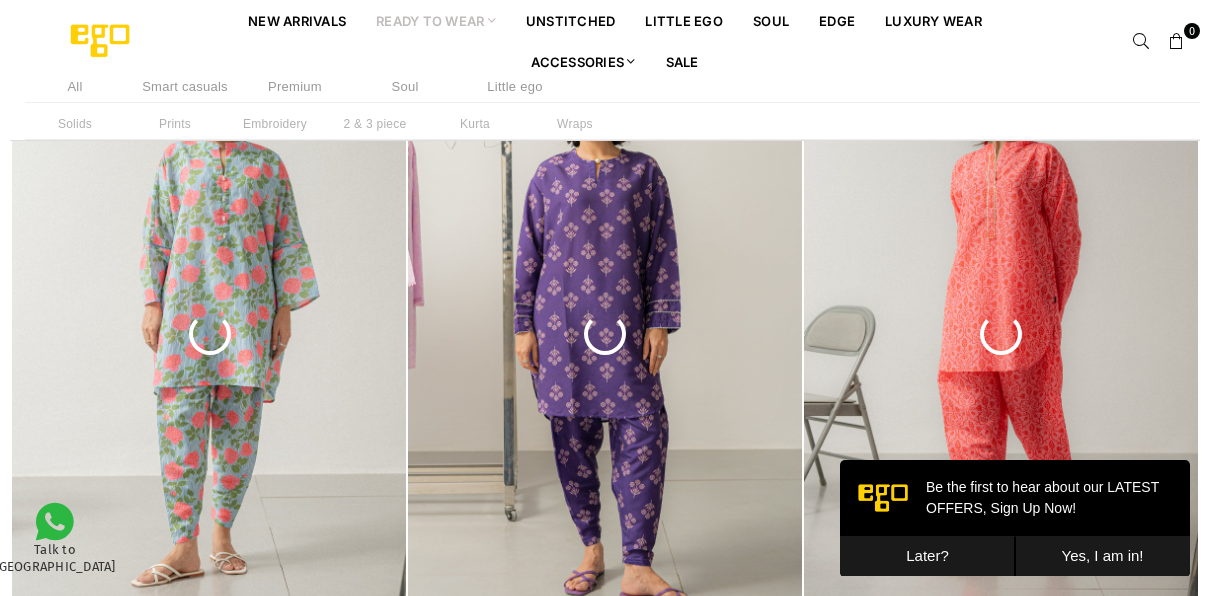 click at bounding box center (210, -92) 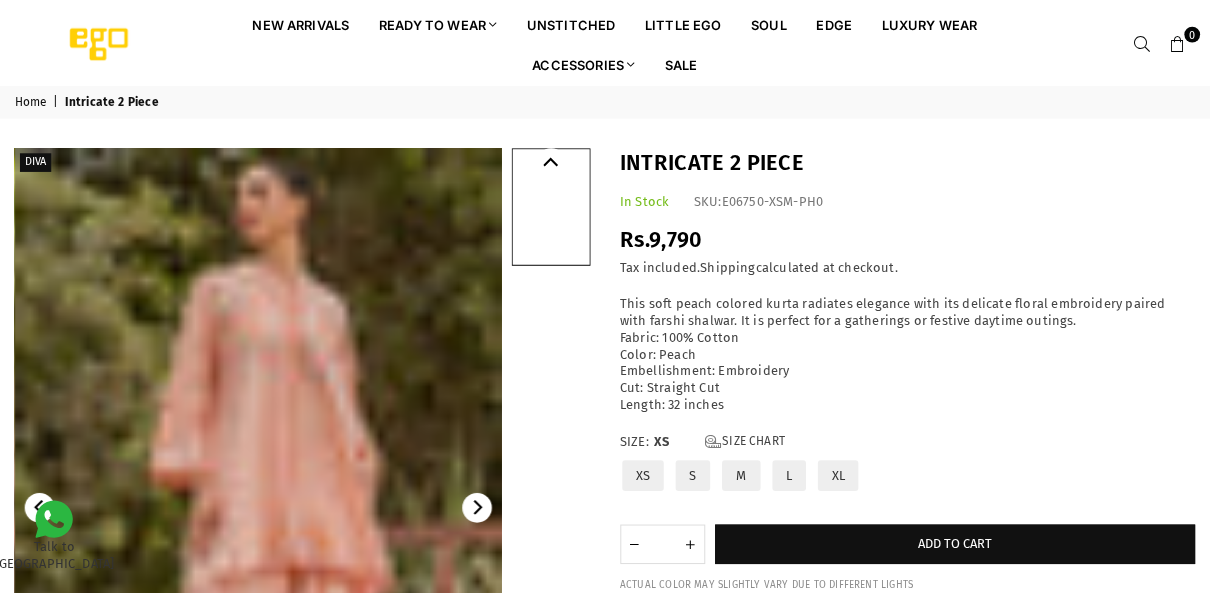 scroll, scrollTop: 0, scrollLeft: 0, axis: both 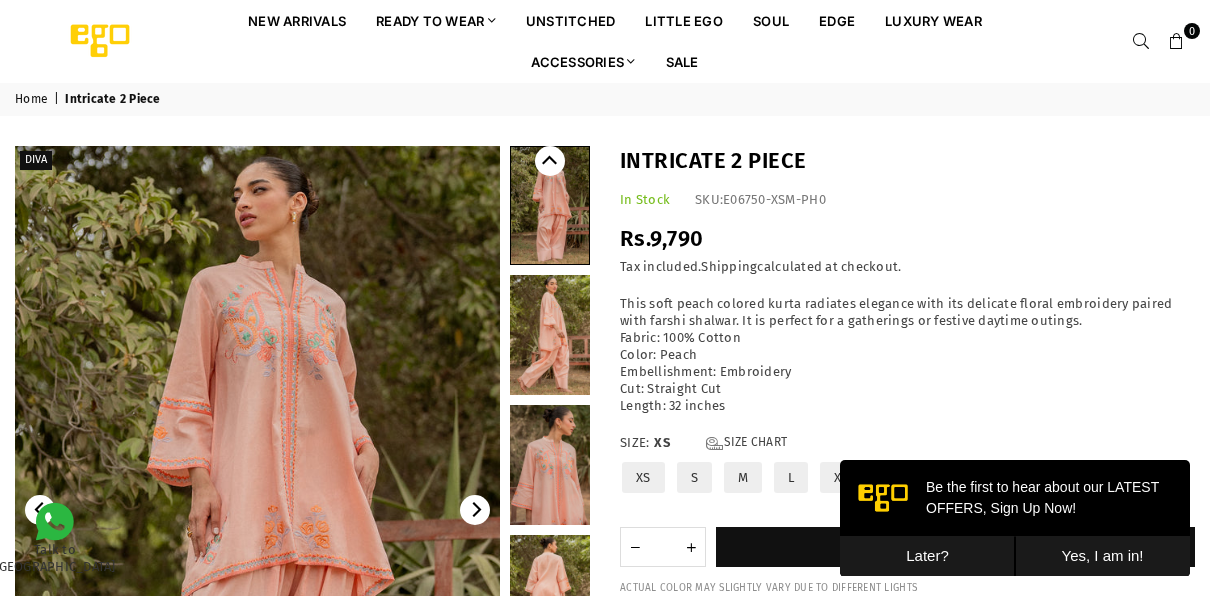 click on "M" at bounding box center (743, 477) 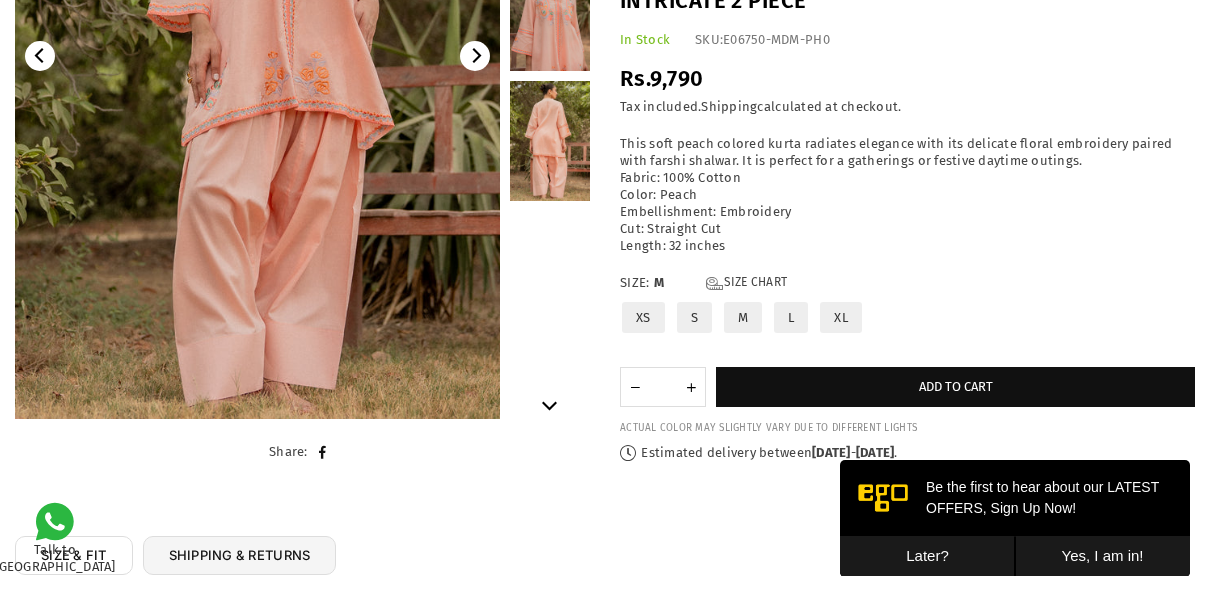 scroll, scrollTop: 471, scrollLeft: 0, axis: vertical 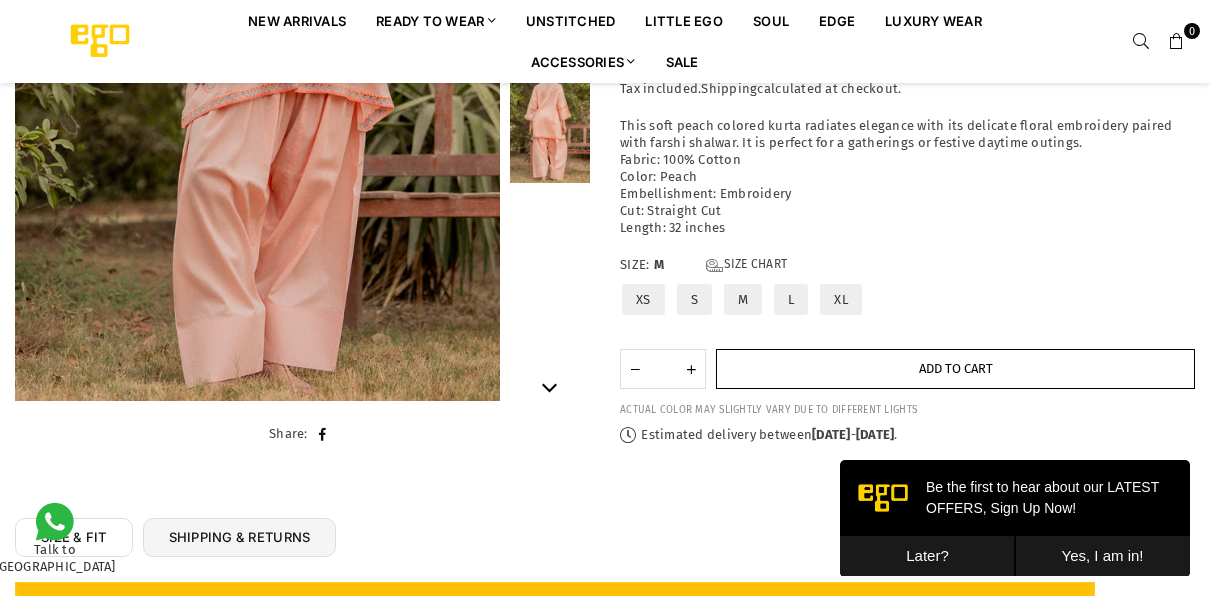 click on "Add to cart" at bounding box center [955, 368] 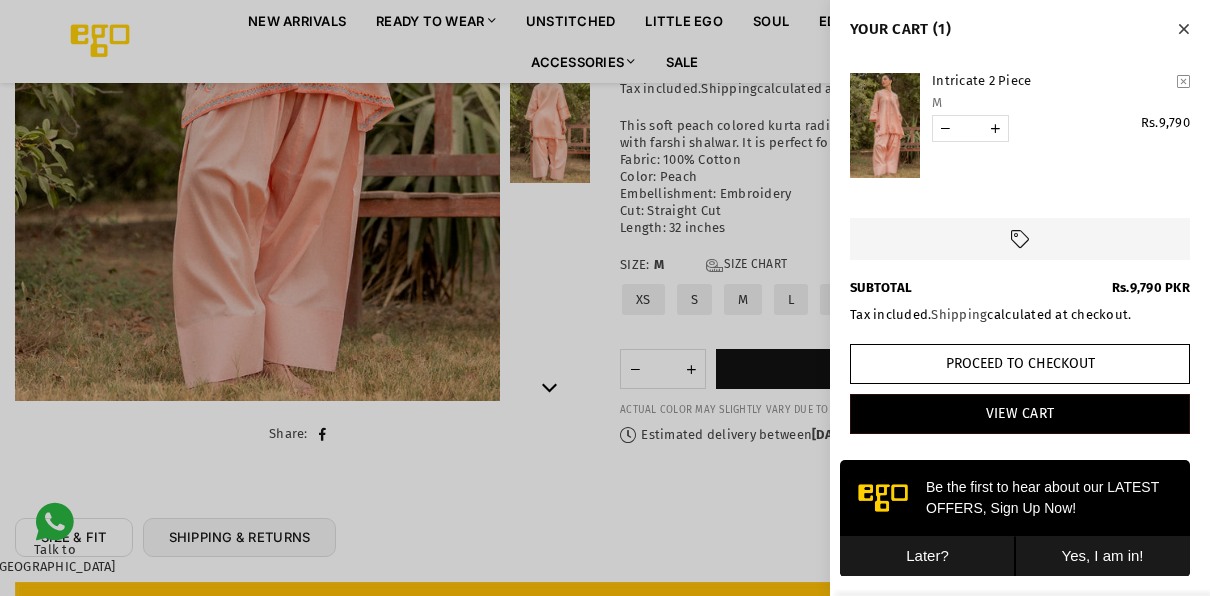 click at bounding box center (1183, 29) 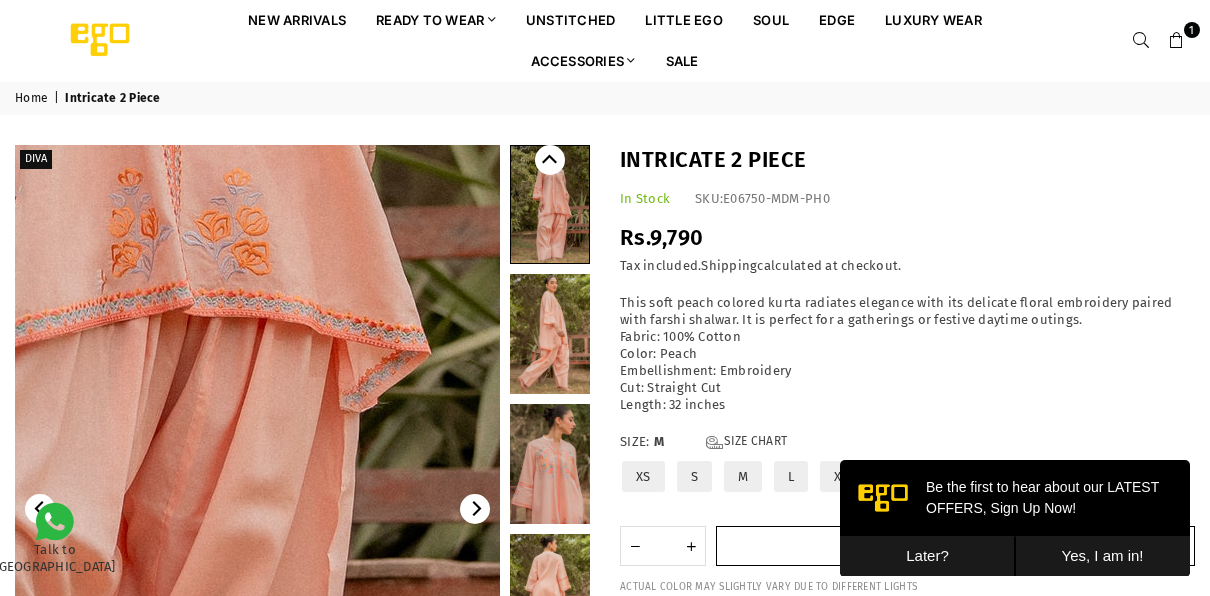 scroll, scrollTop: 0, scrollLeft: 0, axis: both 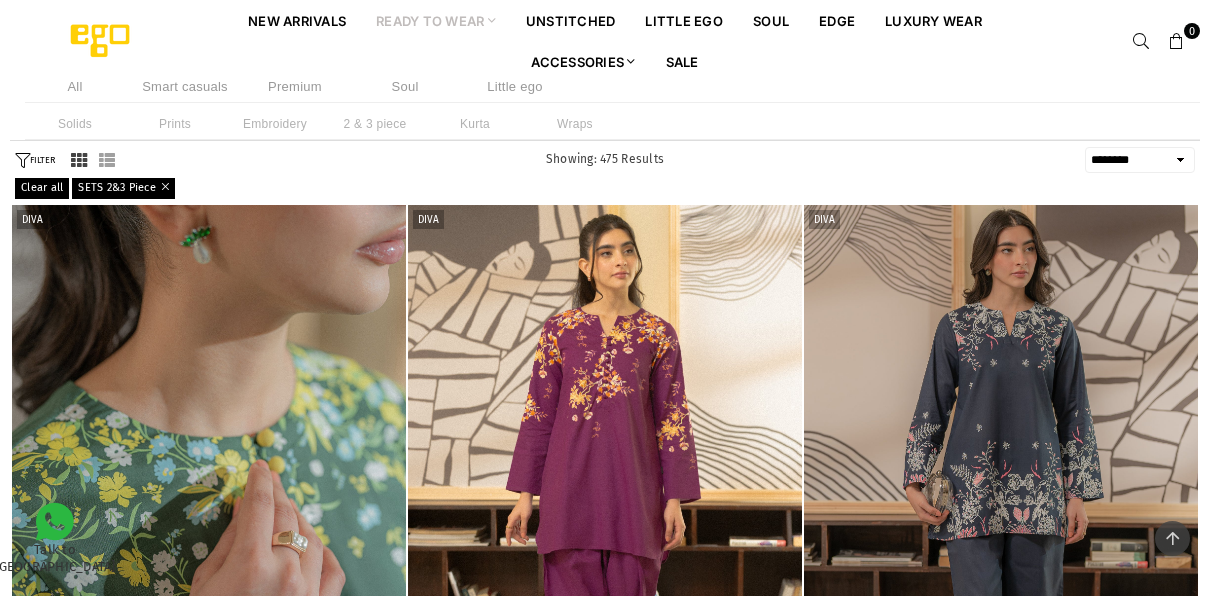 select on "******" 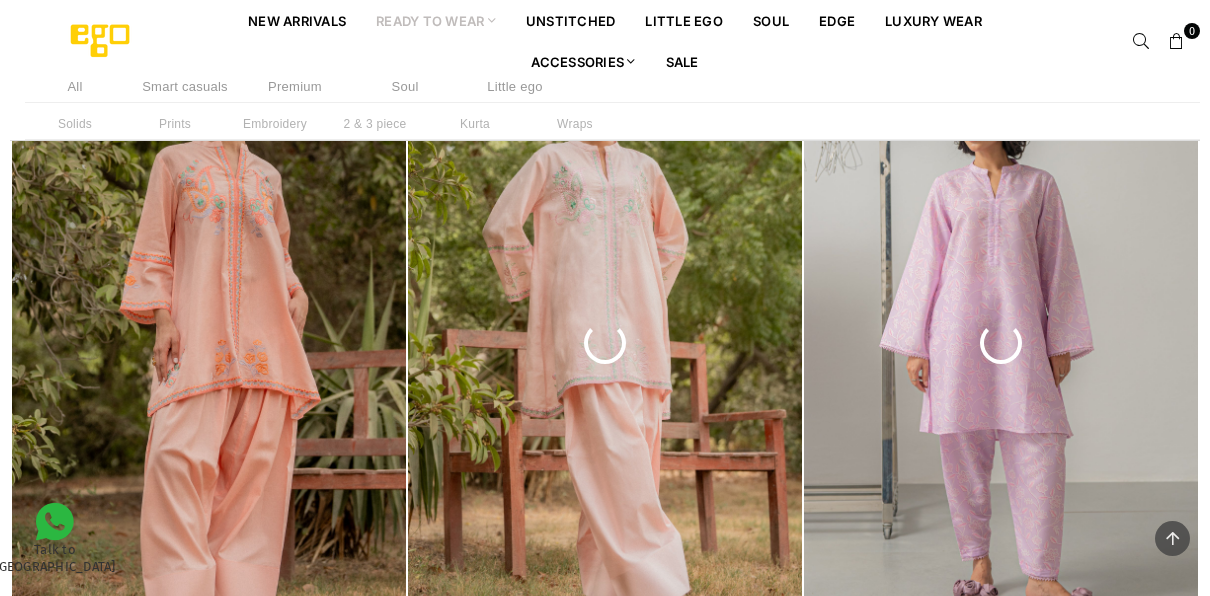 scroll, scrollTop: 0, scrollLeft: 0, axis: both 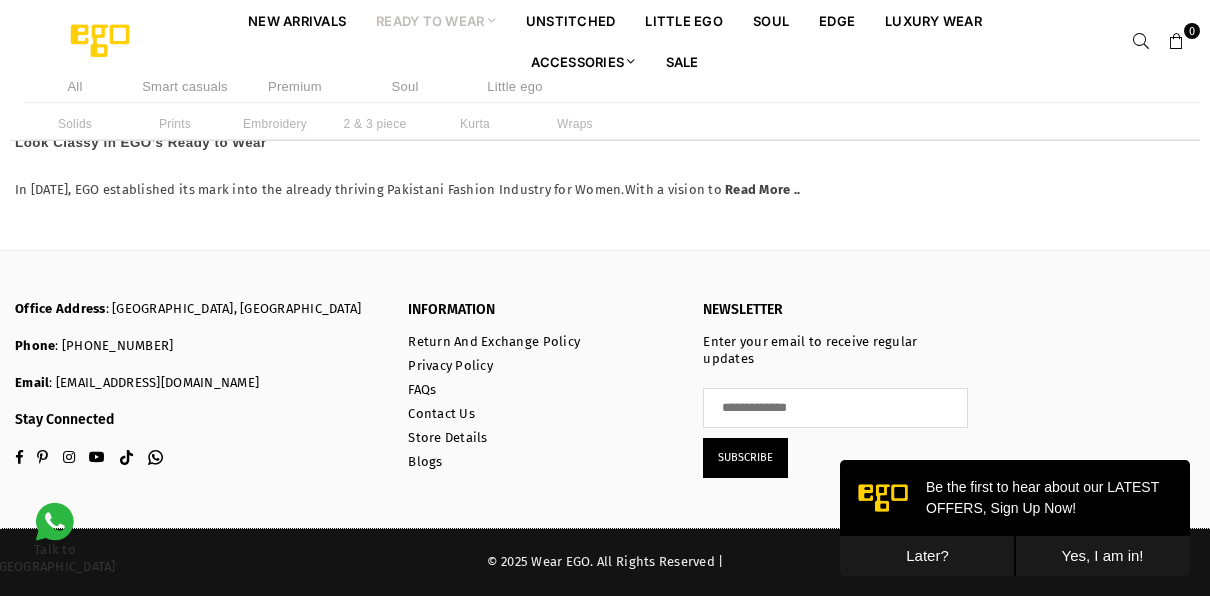 click on "Later?" at bounding box center (927, 556) 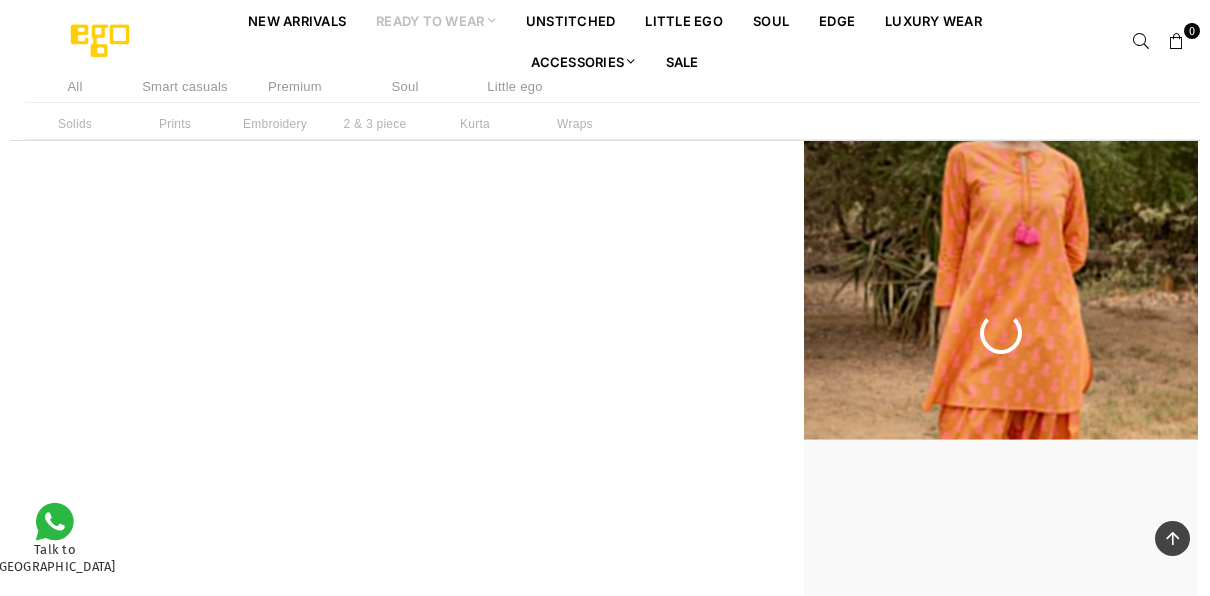 scroll, scrollTop: 5560, scrollLeft: 0, axis: vertical 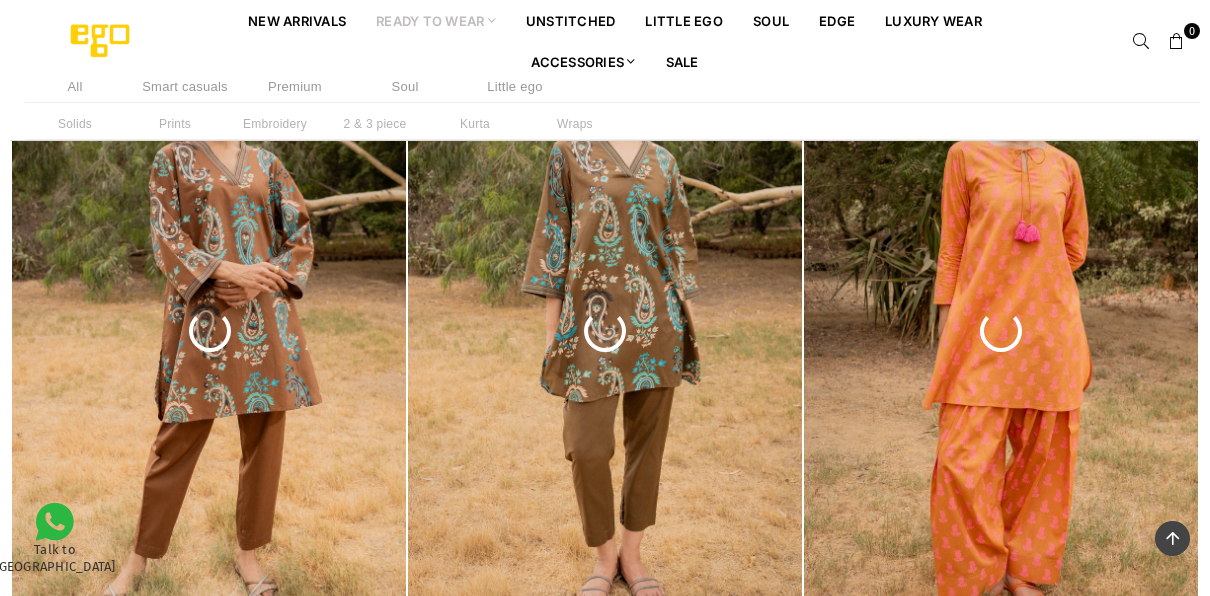 click at bounding box center [210, -95] 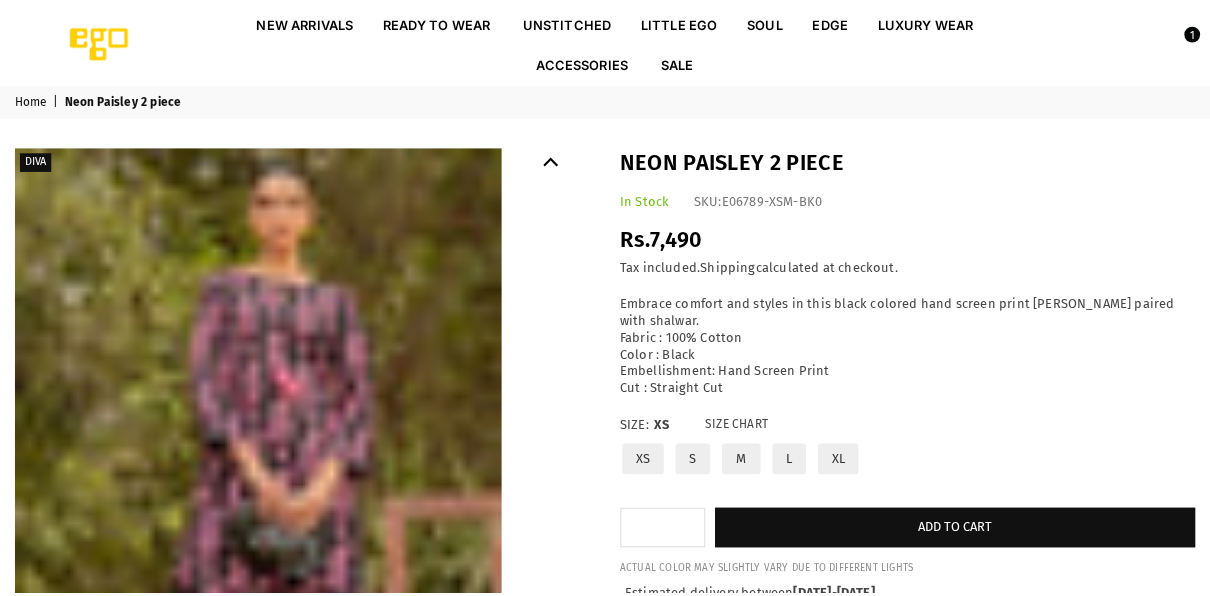 scroll, scrollTop: 0, scrollLeft: 0, axis: both 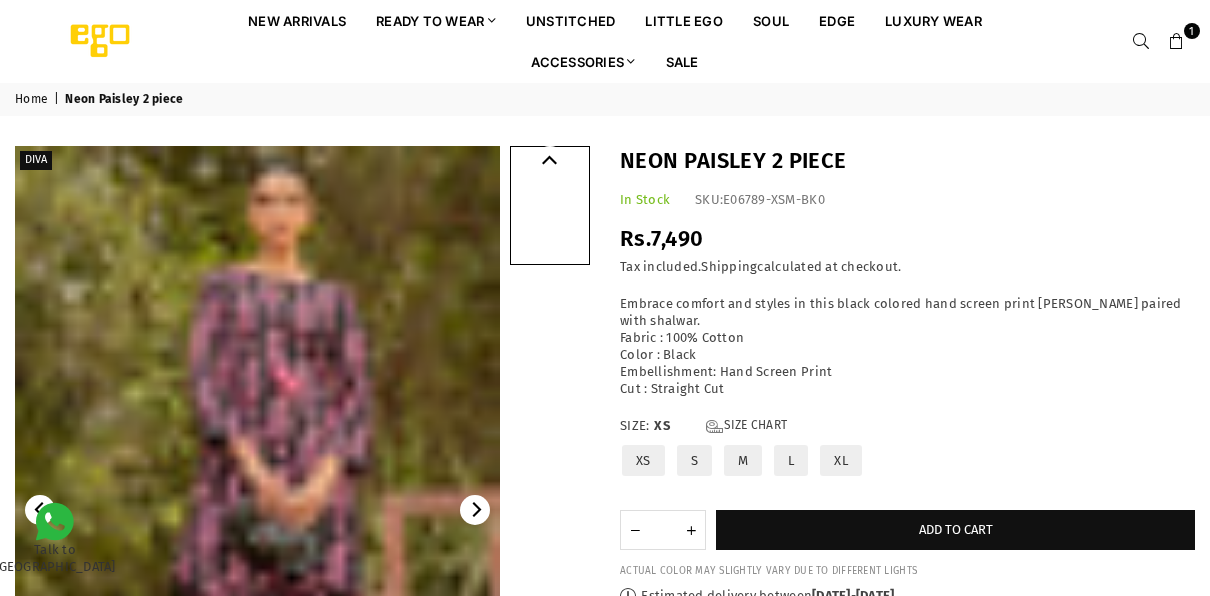 click on "M" at bounding box center (743, 460) 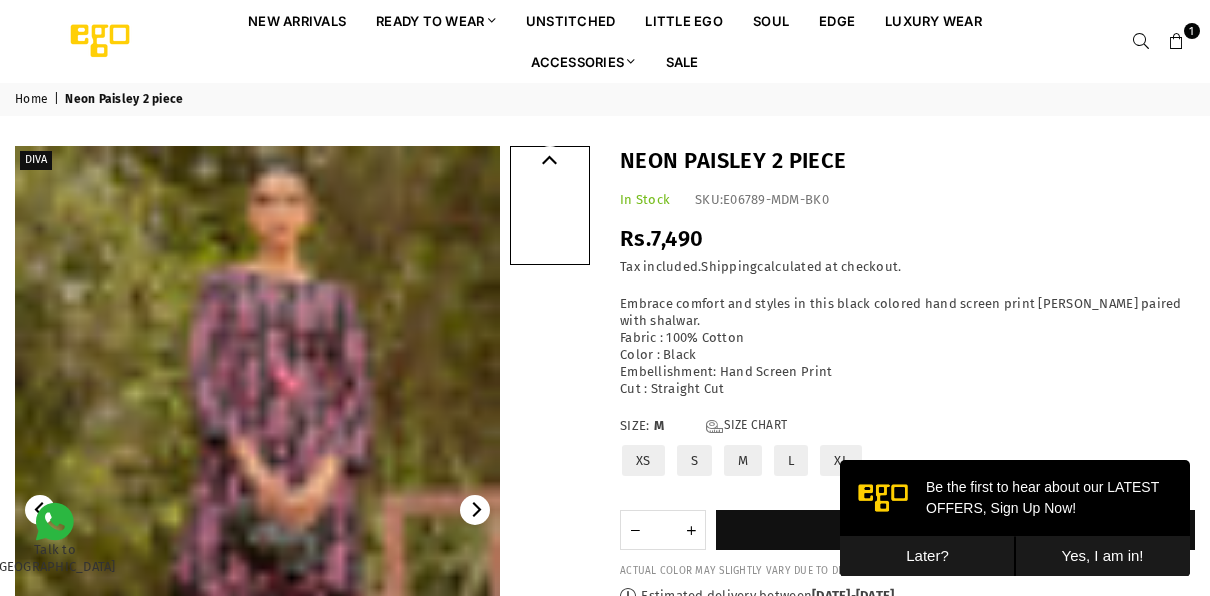 scroll, scrollTop: 0, scrollLeft: 0, axis: both 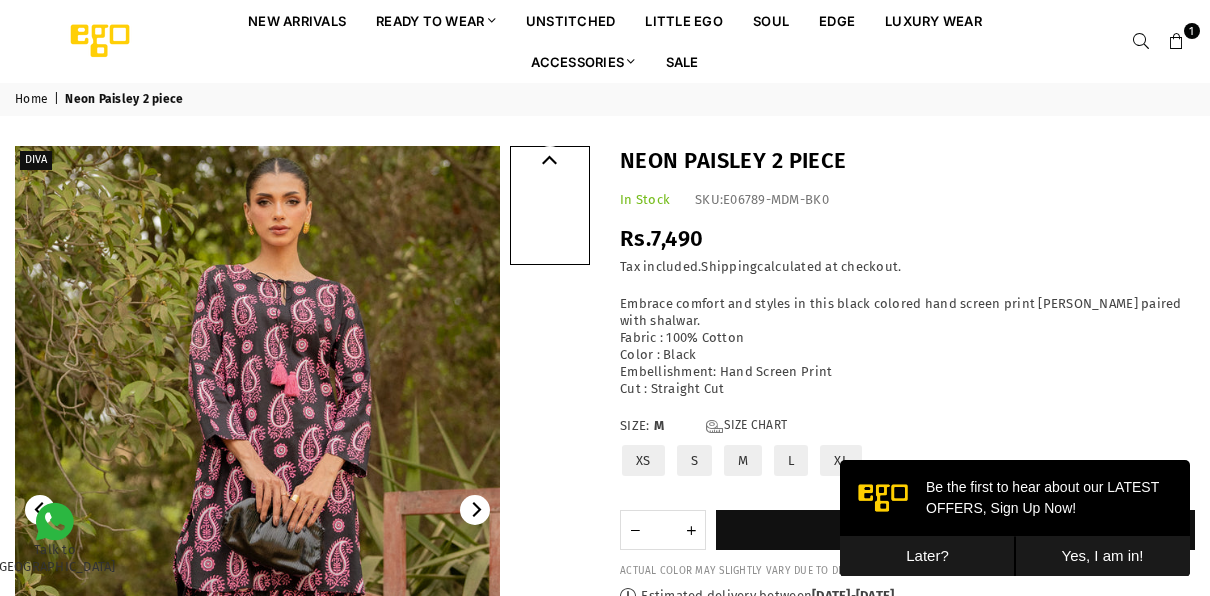 click on "Later?" at bounding box center [927, 556] 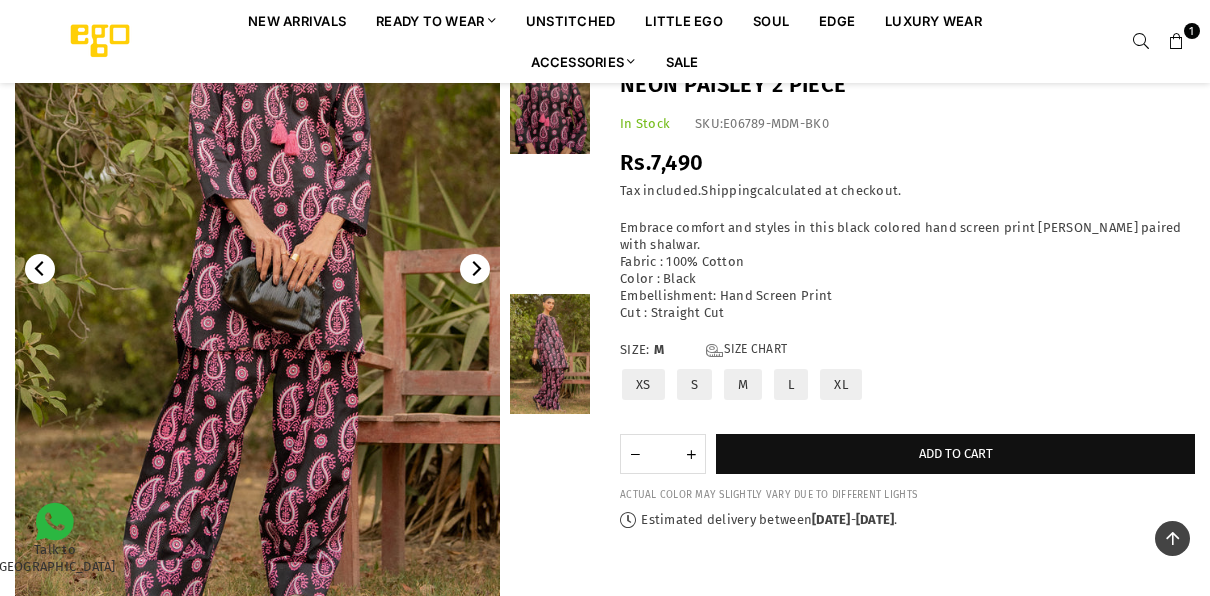 scroll, scrollTop: 224, scrollLeft: 0, axis: vertical 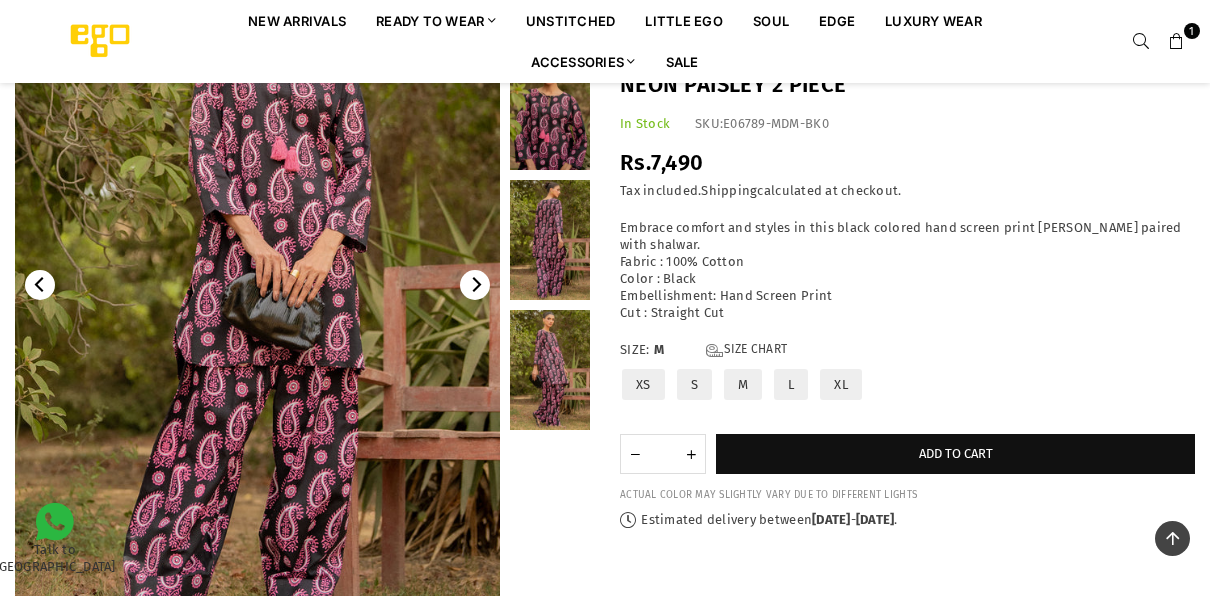 click at bounding box center (550, 240) 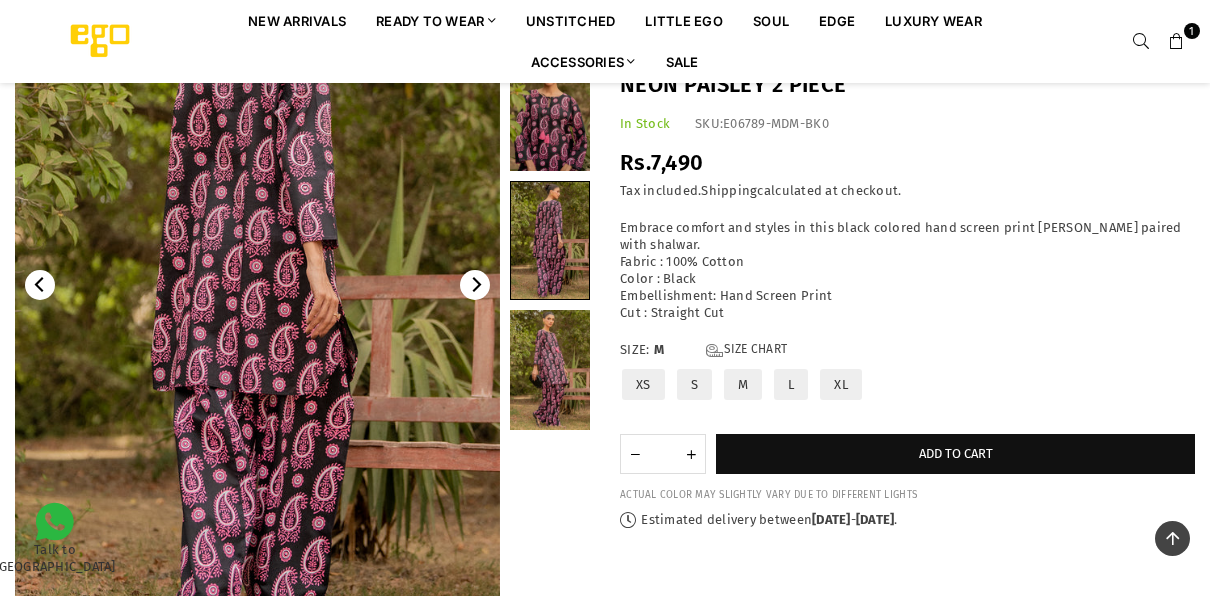 click at bounding box center [550, 111] 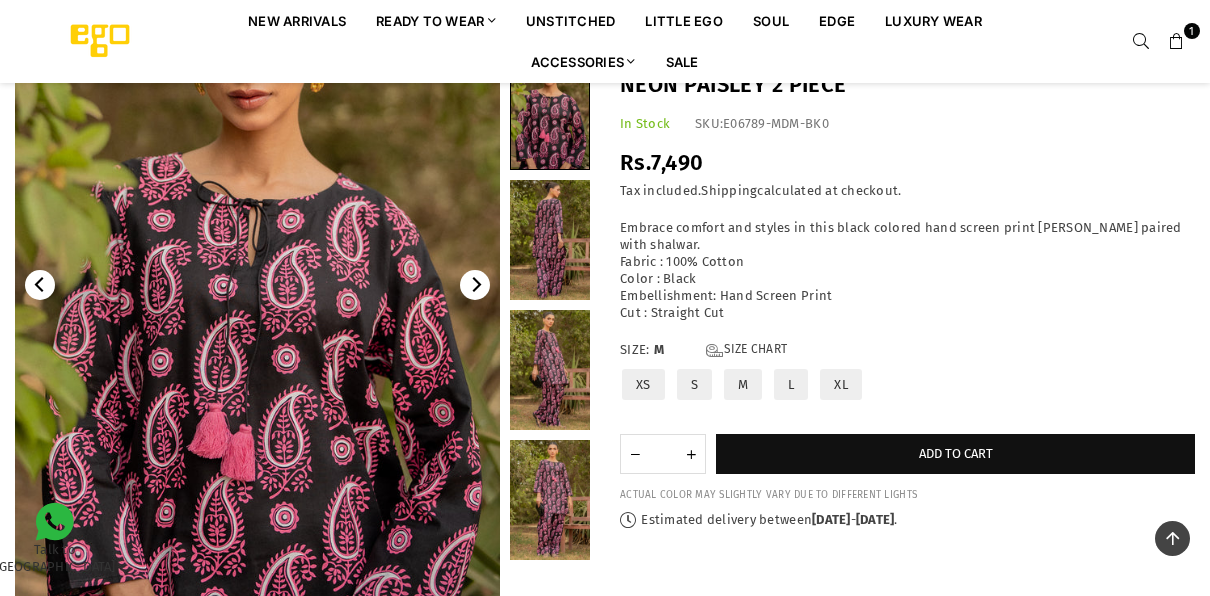 click at bounding box center (550, 500) 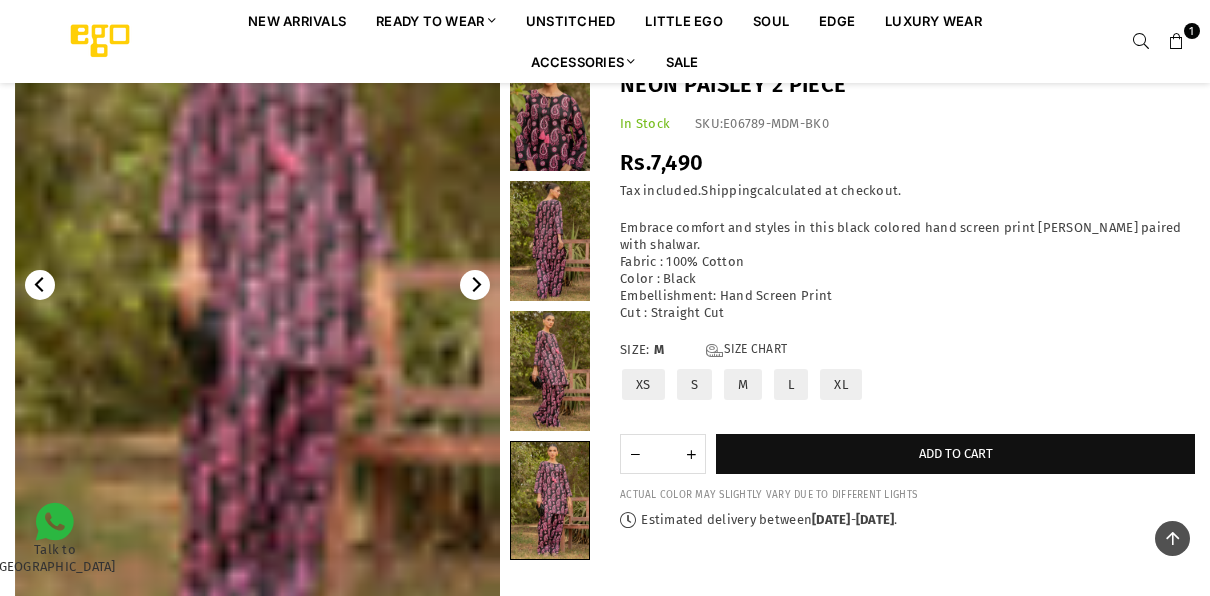 scroll, scrollTop: 192, scrollLeft: 0, axis: vertical 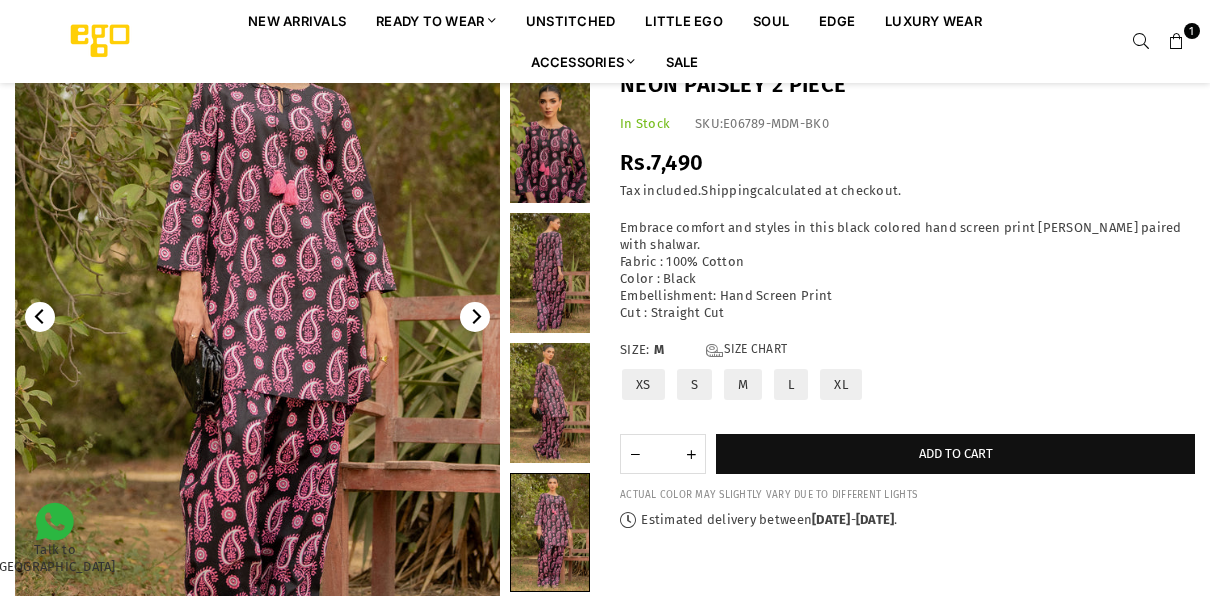 click at bounding box center [550, 143] 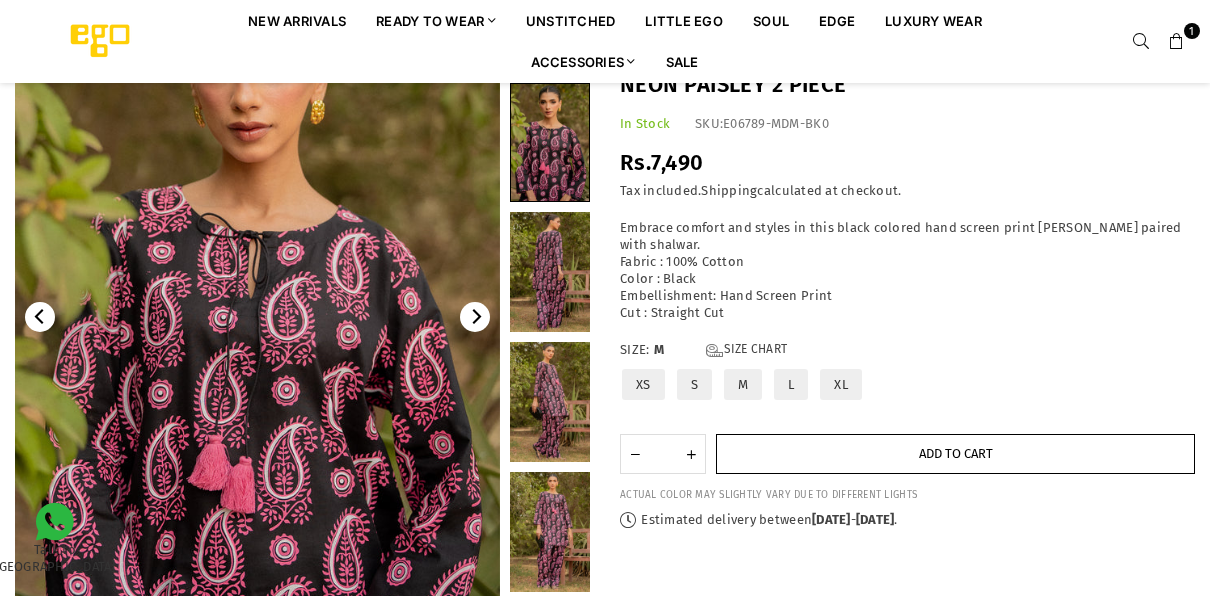 click on "Add to cart" at bounding box center (955, 454) 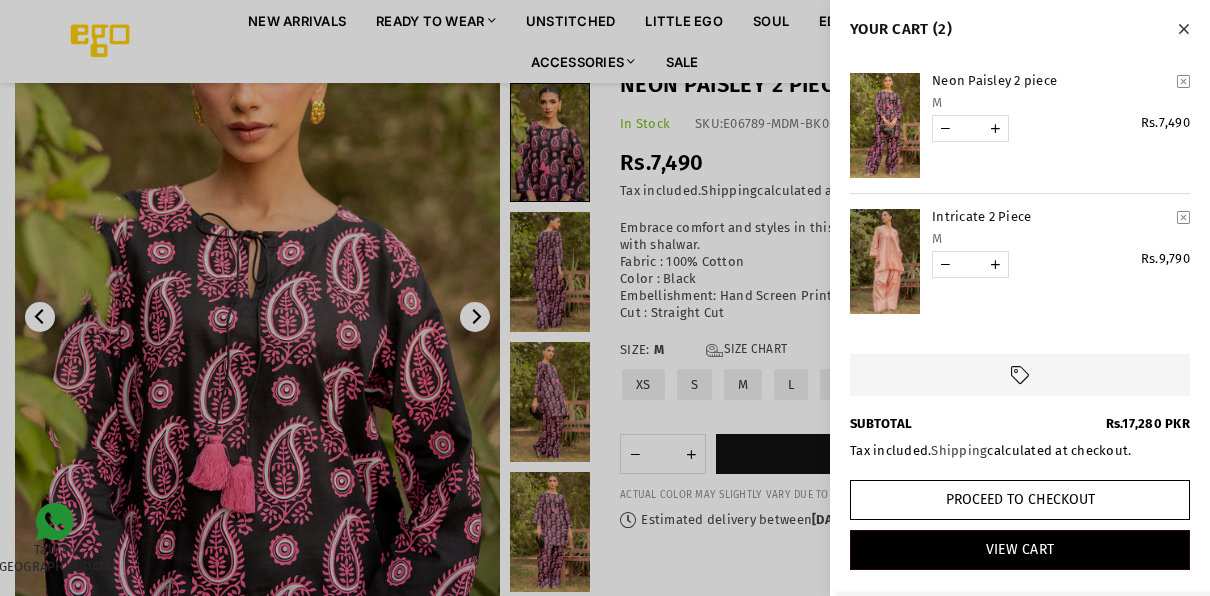 click at bounding box center (1183, 28) 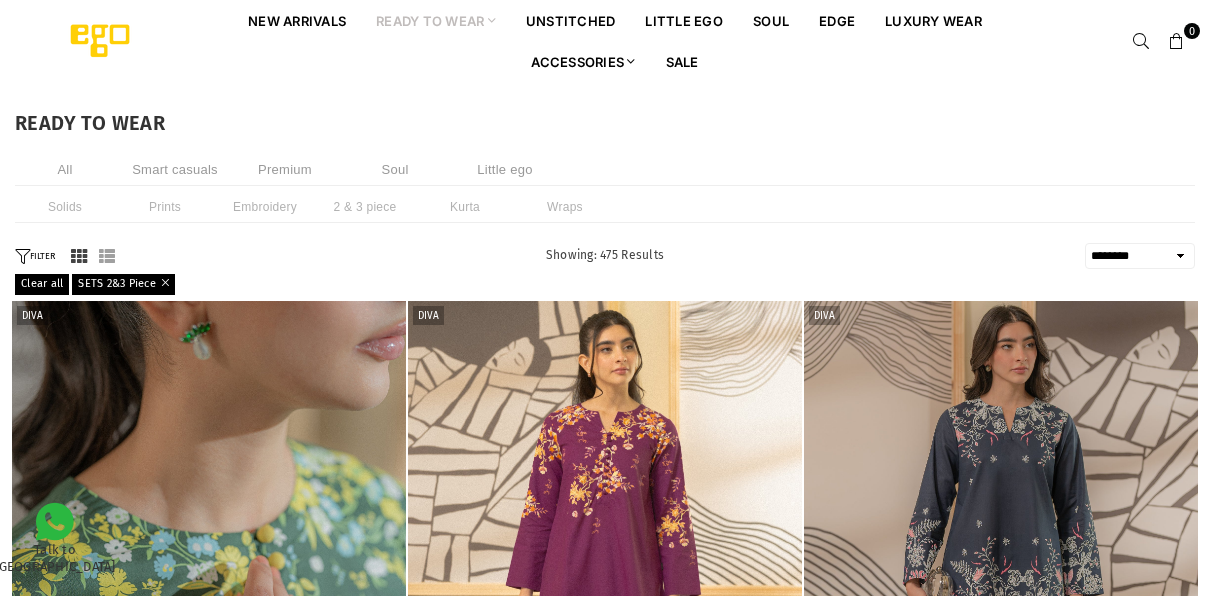 select on "******" 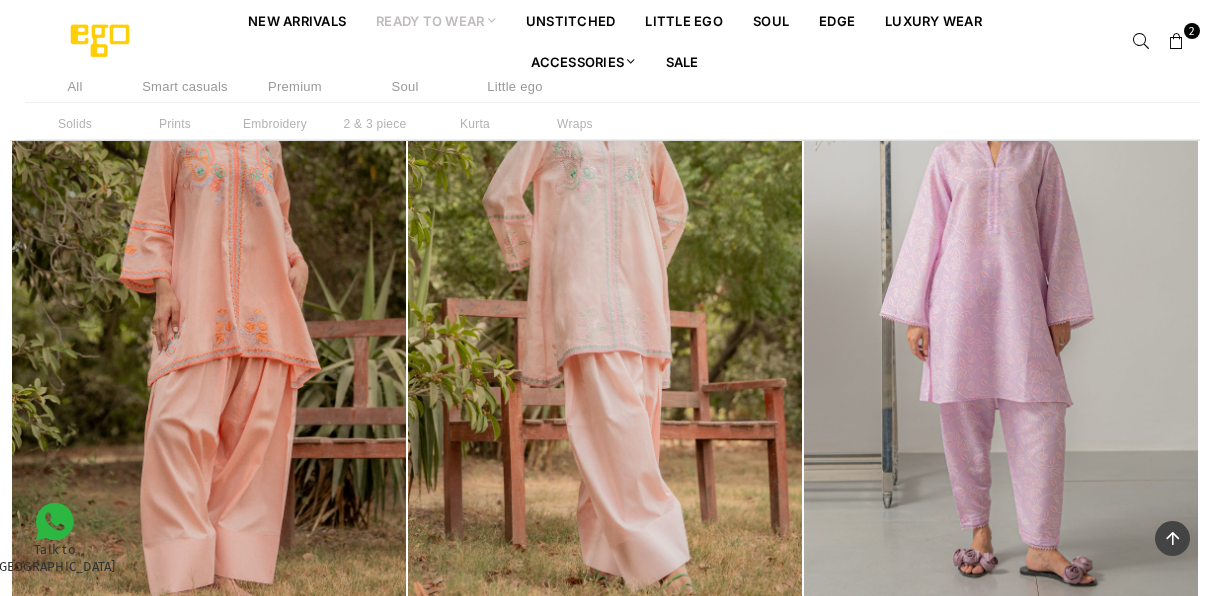 scroll, scrollTop: 2818, scrollLeft: 0, axis: vertical 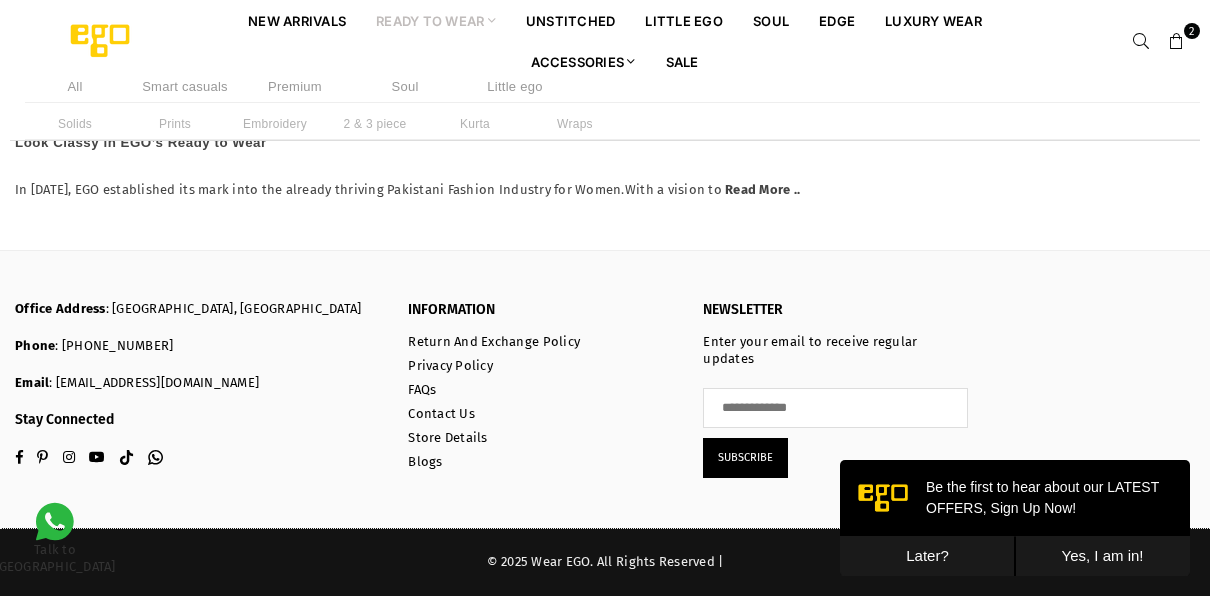 click on "Later?" at bounding box center (927, 556) 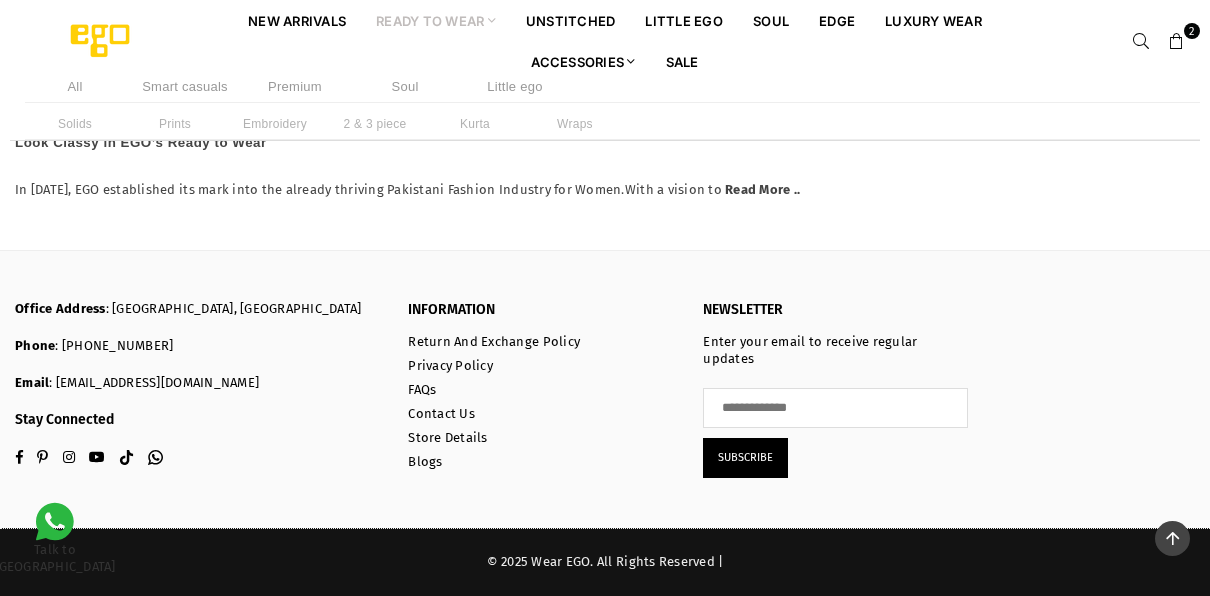 scroll, scrollTop: 7367, scrollLeft: 0, axis: vertical 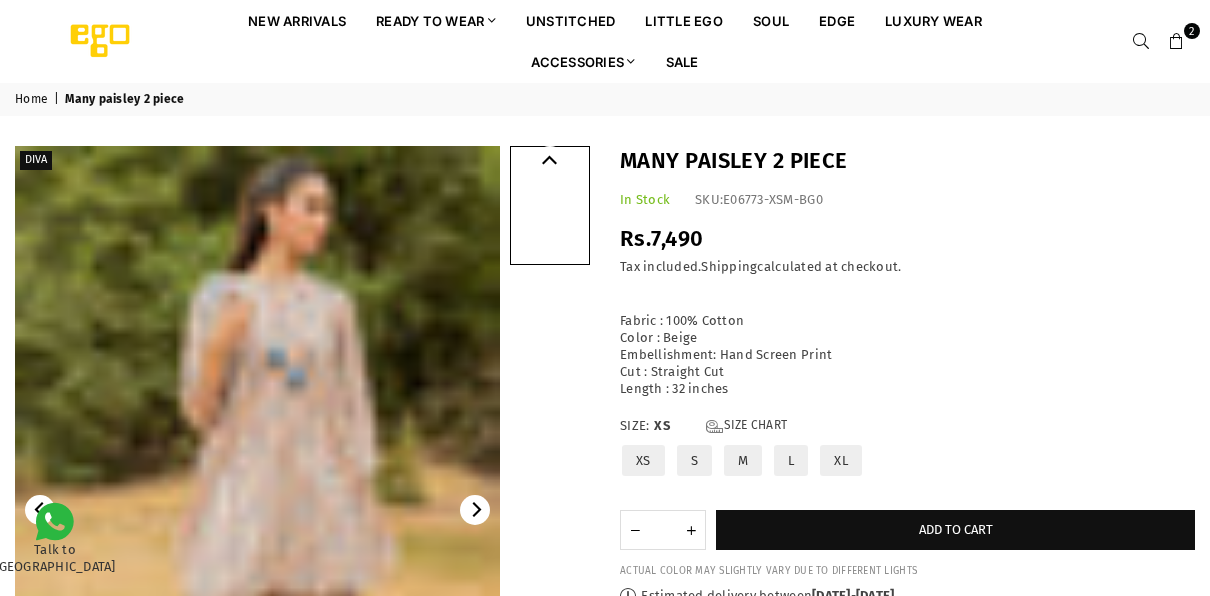 click on "M" at bounding box center (743, 460) 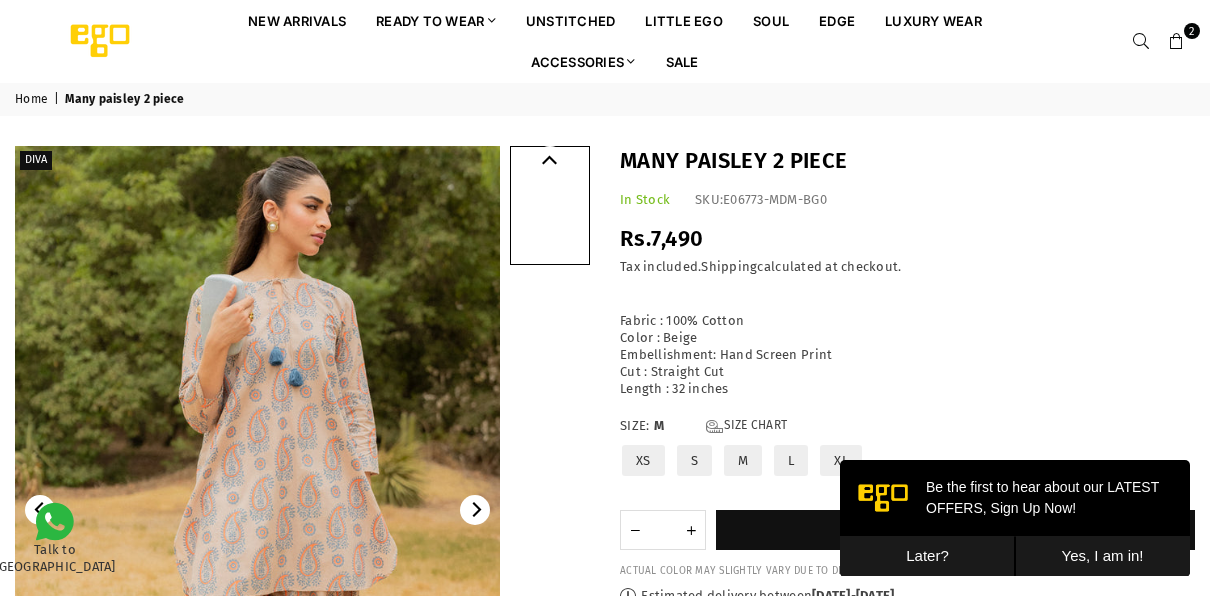 scroll, scrollTop: 0, scrollLeft: 0, axis: both 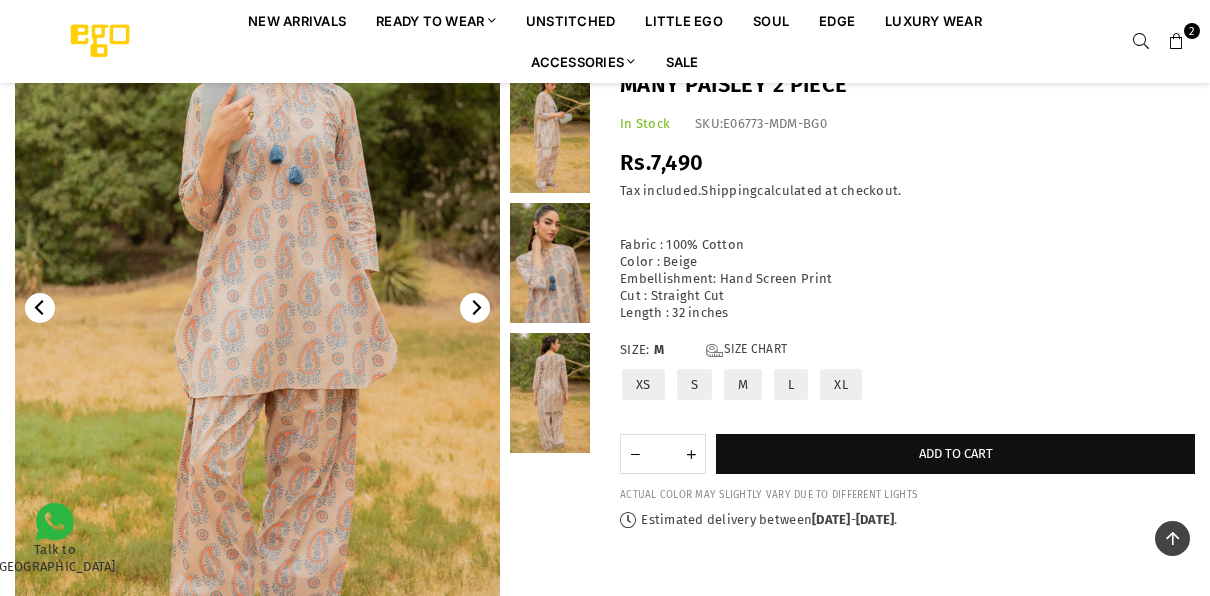 click at bounding box center (550, 263) 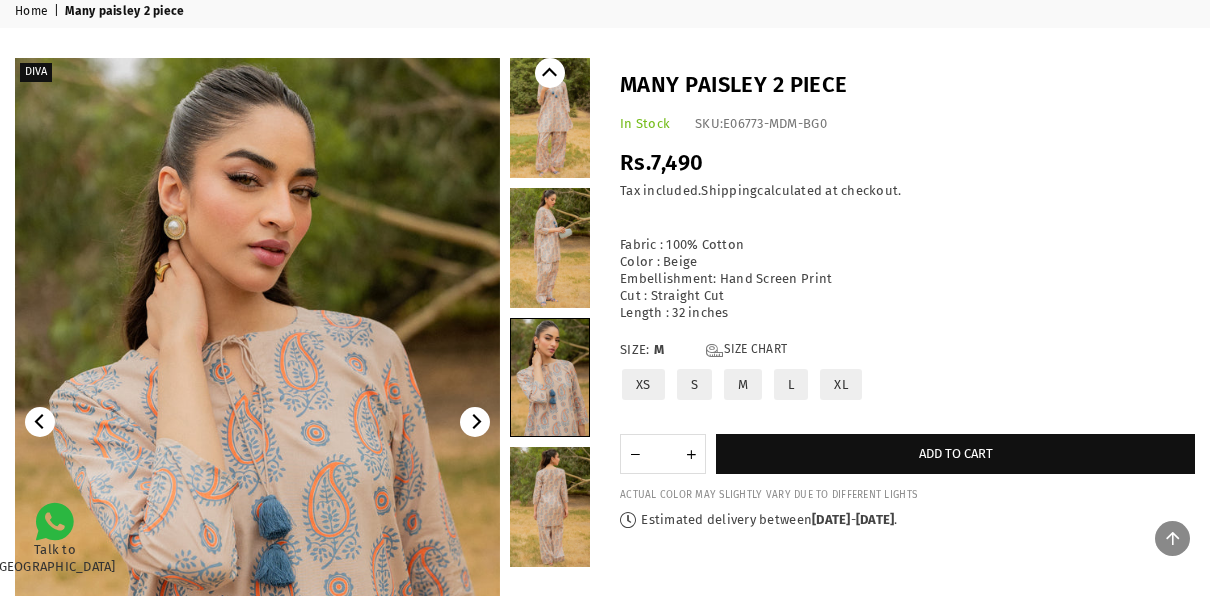 scroll, scrollTop: 0, scrollLeft: 0, axis: both 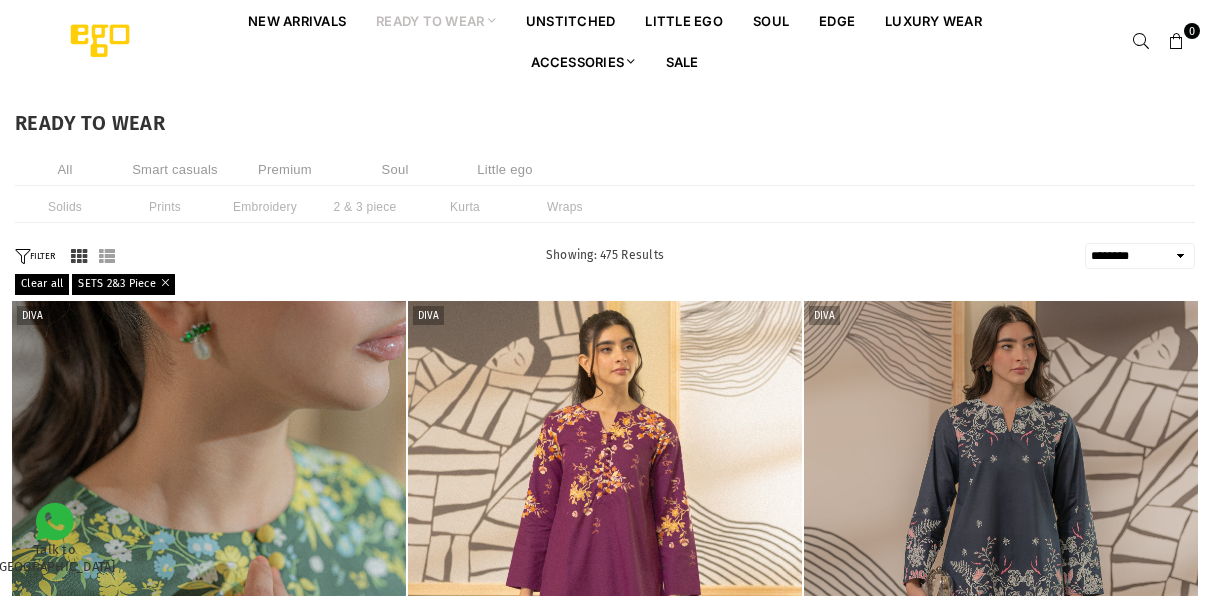 select on "******" 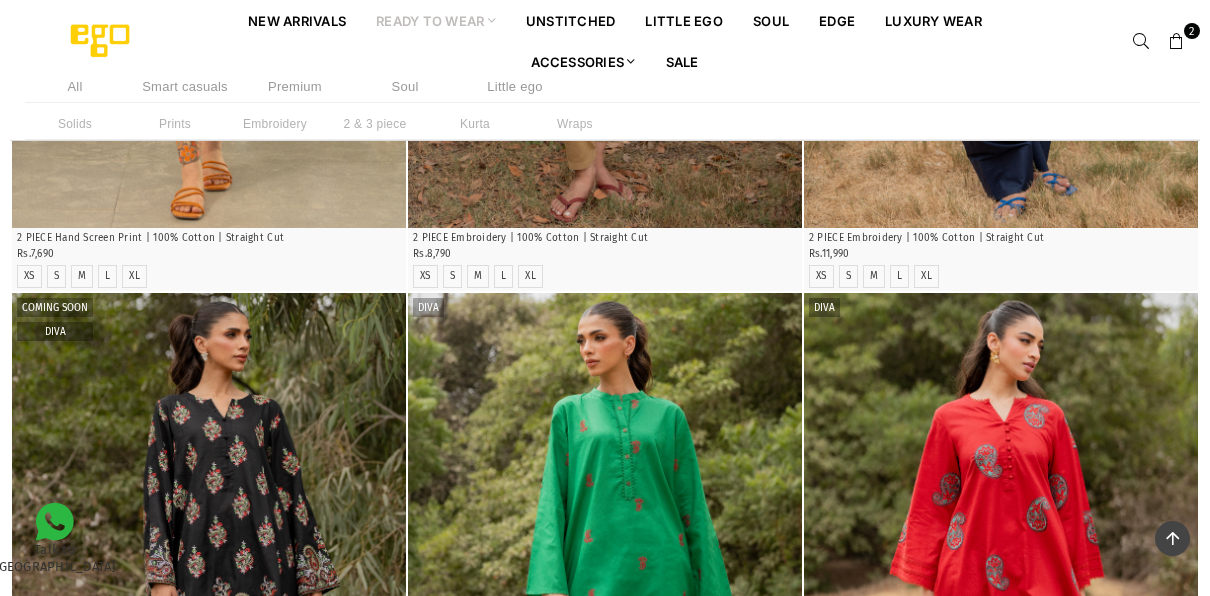 scroll, scrollTop: 1872, scrollLeft: 0, axis: vertical 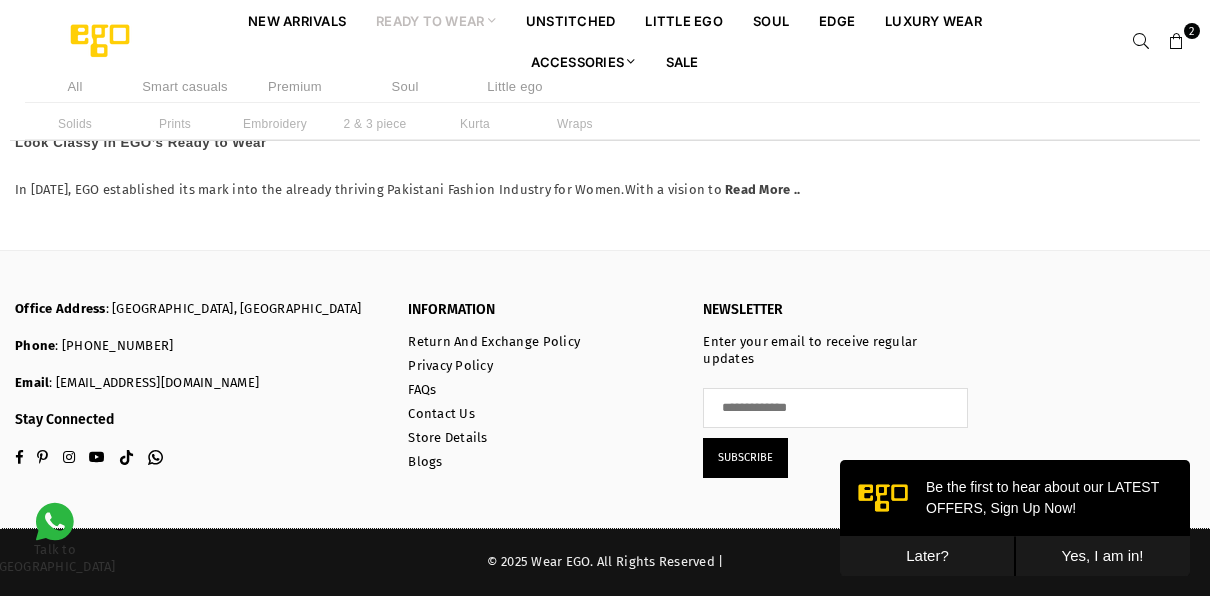 click at bounding box center [210, -286] 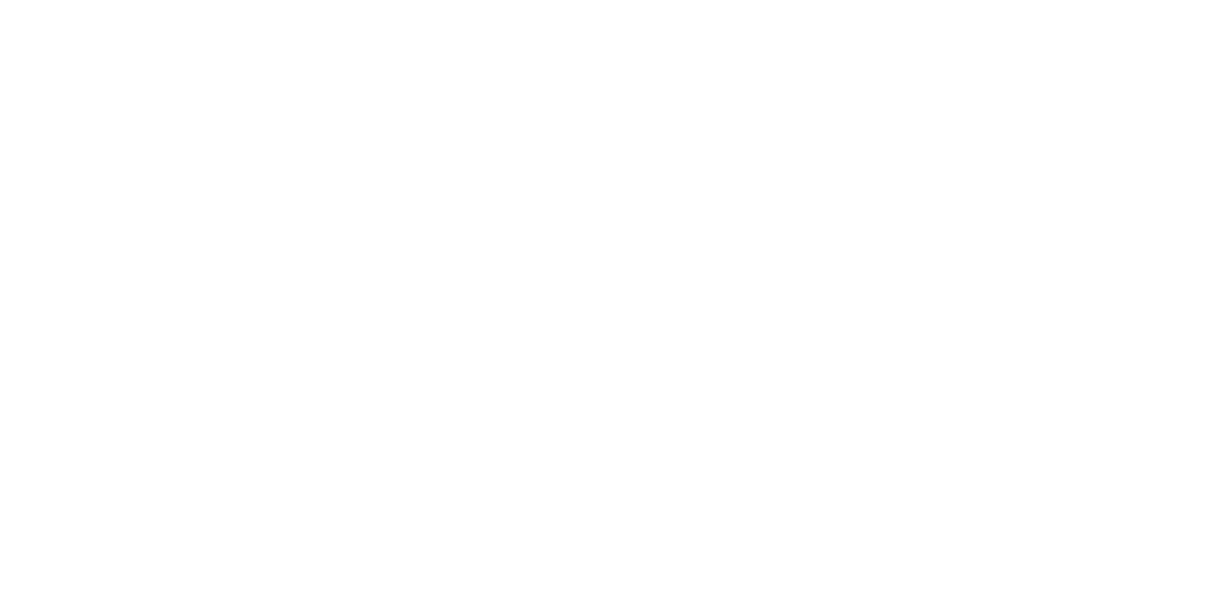 scroll, scrollTop: 0, scrollLeft: 0, axis: both 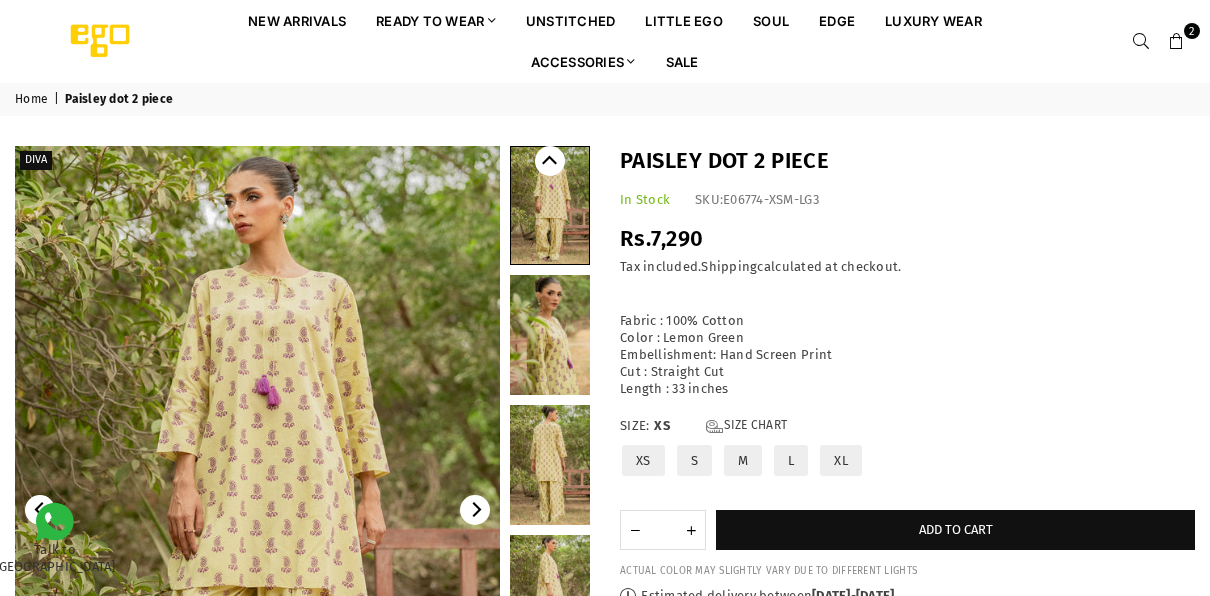 click on "M" at bounding box center (743, 460) 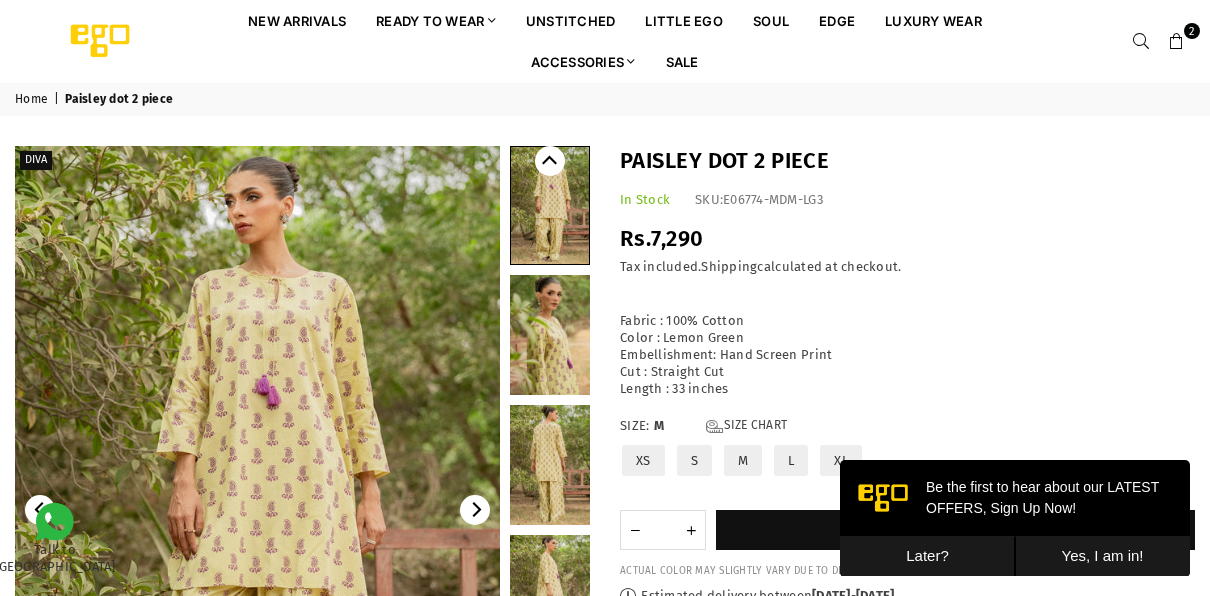 scroll, scrollTop: 0, scrollLeft: 0, axis: both 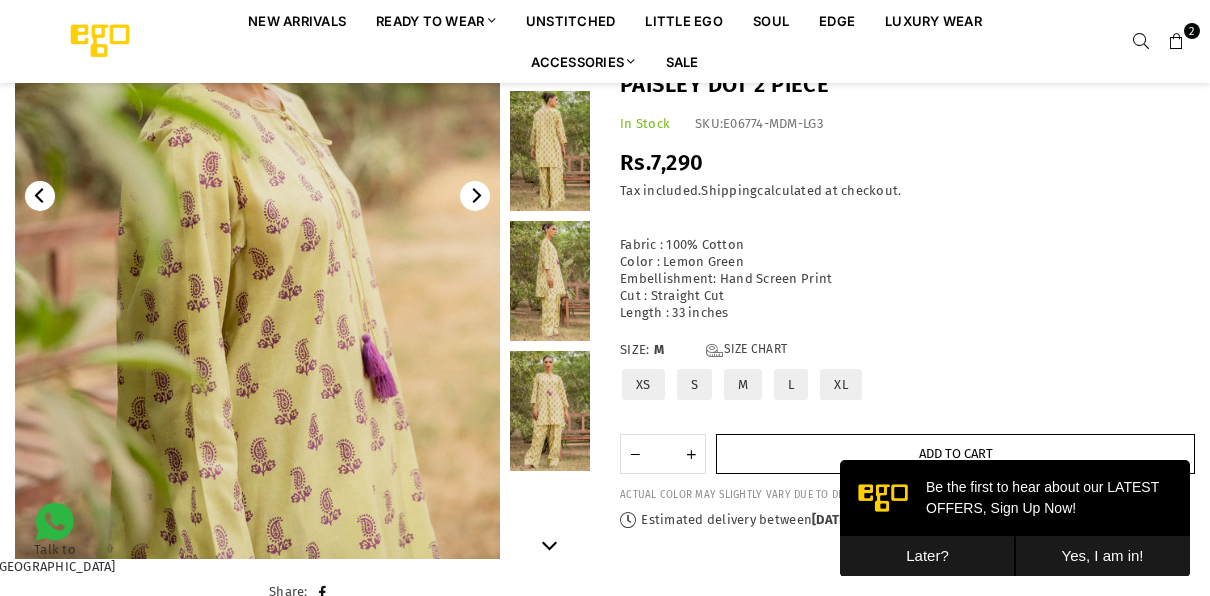 click on "Add to cart" at bounding box center [955, 454] 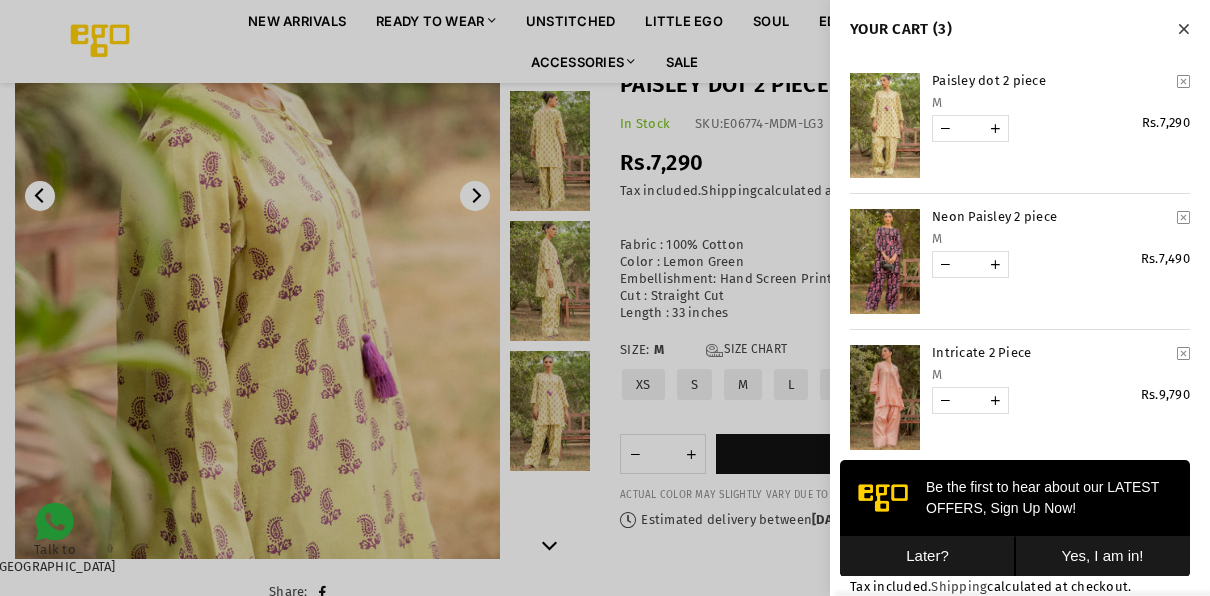 click at bounding box center [1183, 29] 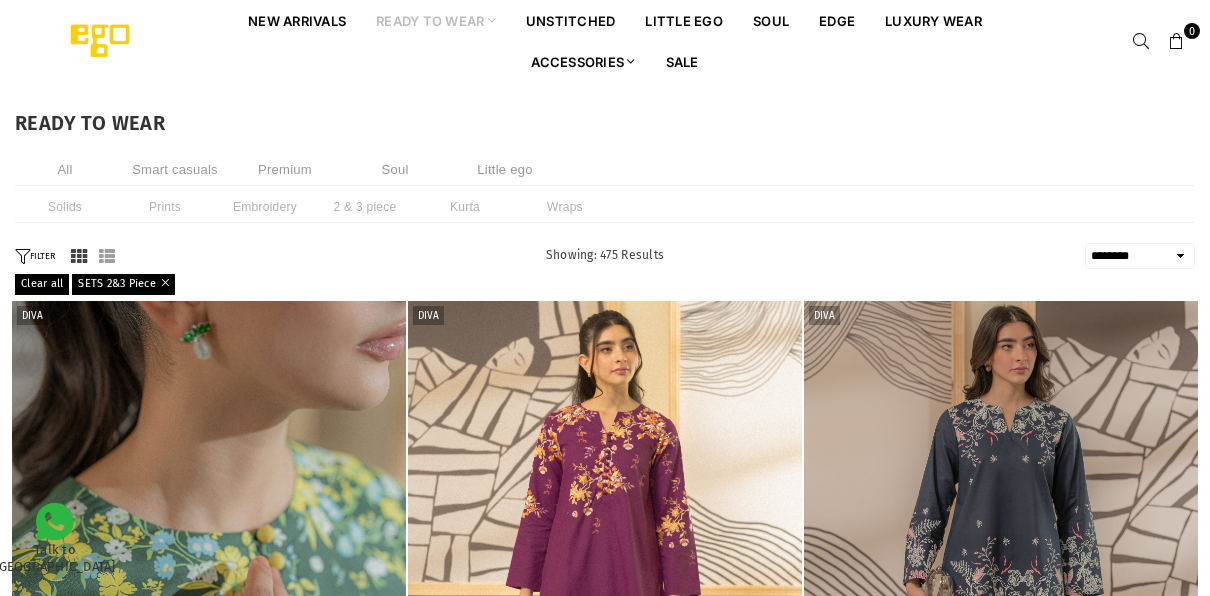 select on "******" 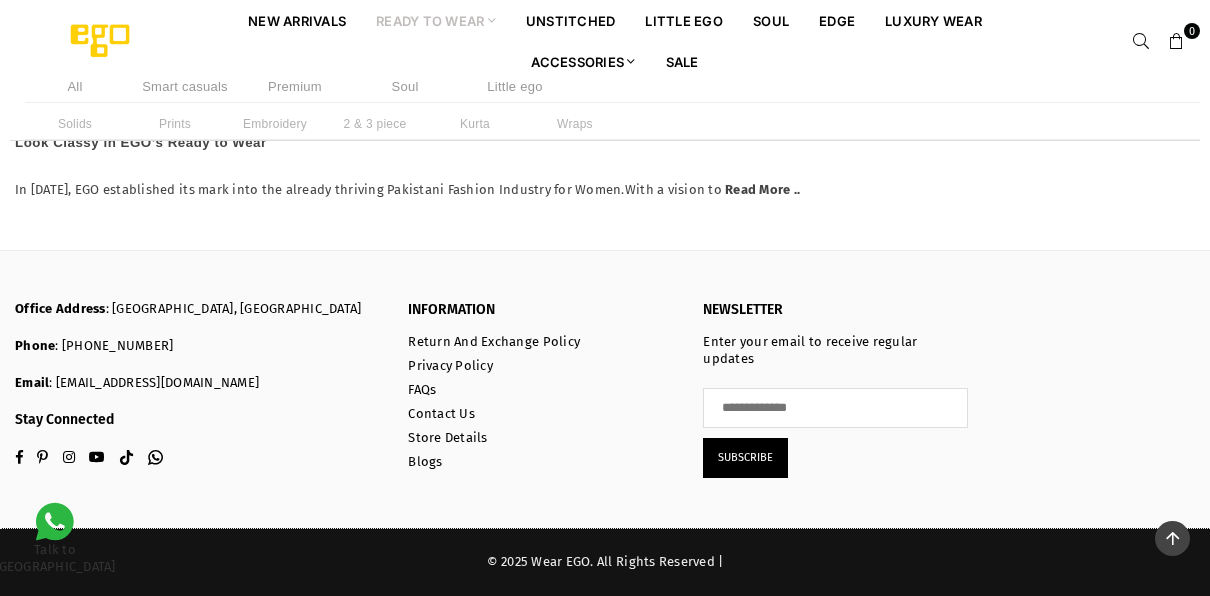 scroll, scrollTop: 5726, scrollLeft: 0, axis: vertical 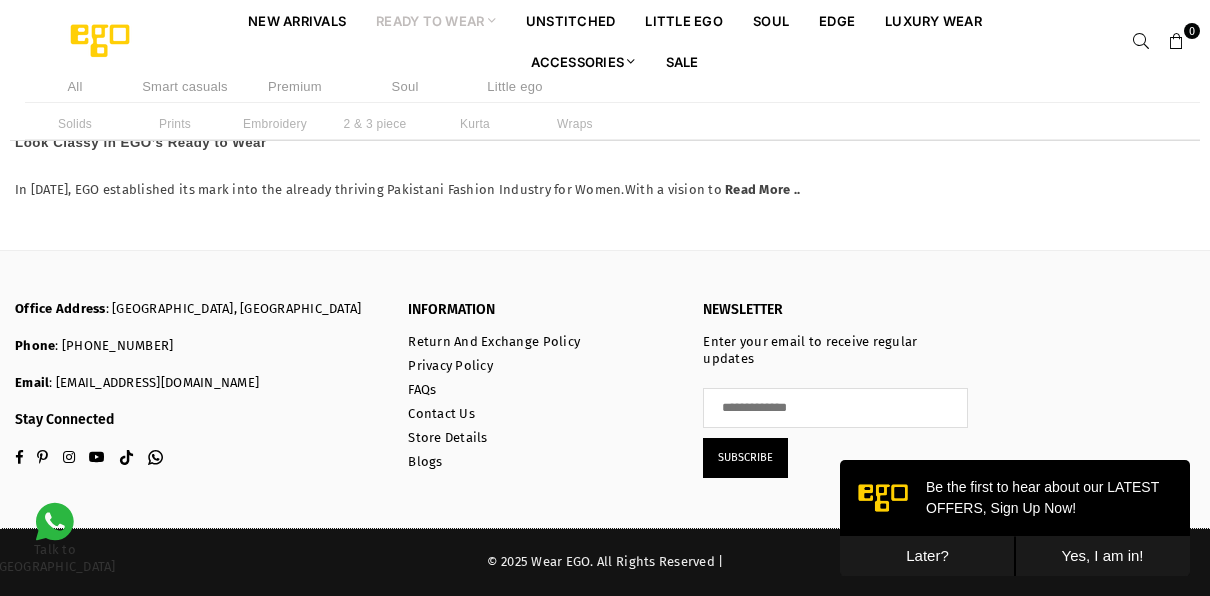 click at bounding box center (1001, -546) 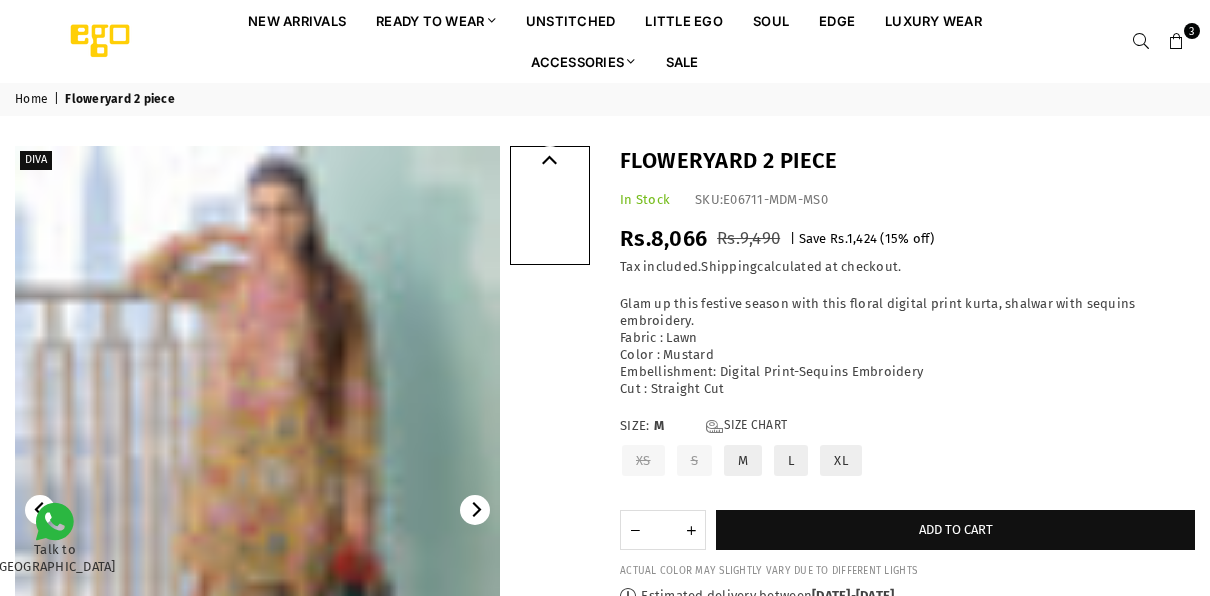 scroll, scrollTop: 0, scrollLeft: 0, axis: both 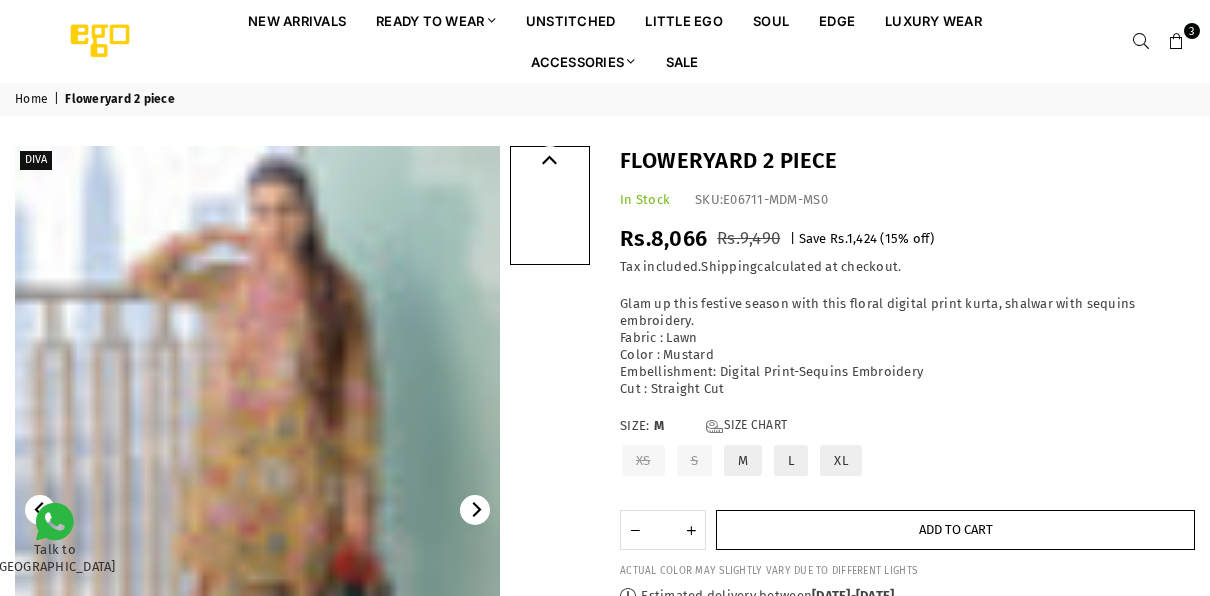click on "Add to cart" at bounding box center (955, 530) 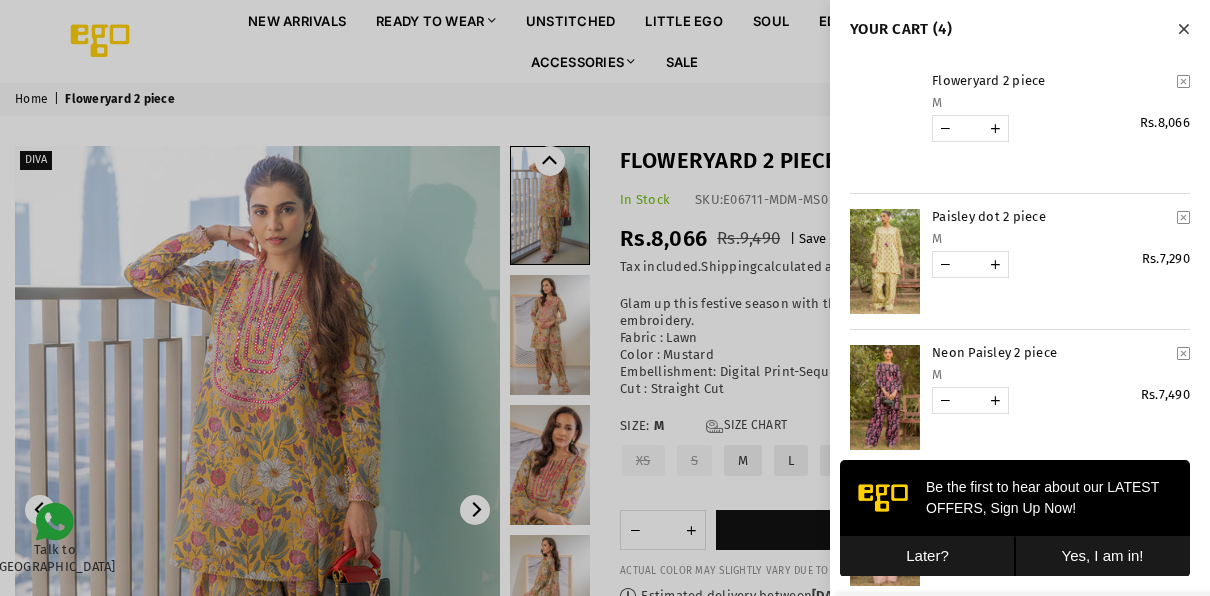 scroll, scrollTop: 0, scrollLeft: 0, axis: both 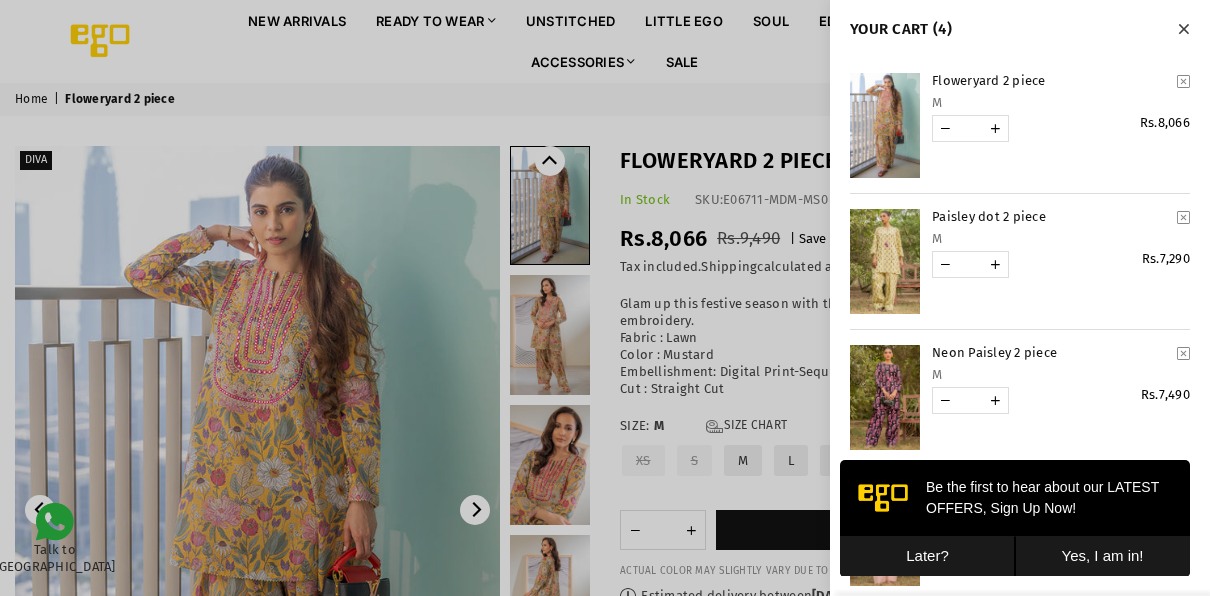 click on "Later?" at bounding box center [927, 556] 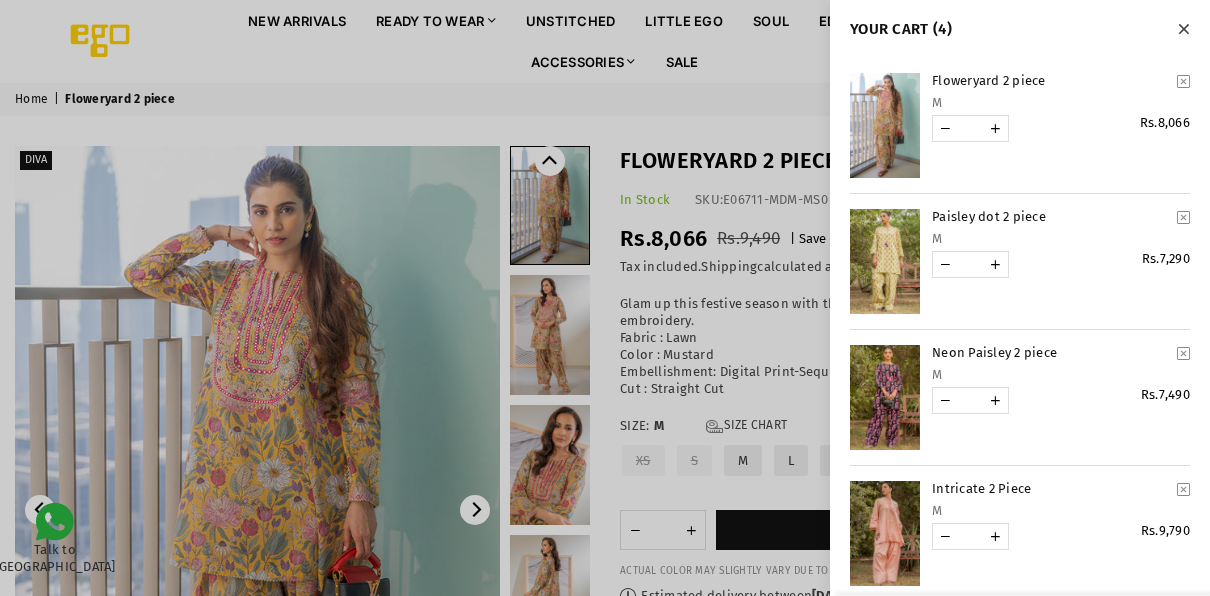 scroll, scrollTop: 268, scrollLeft: 0, axis: vertical 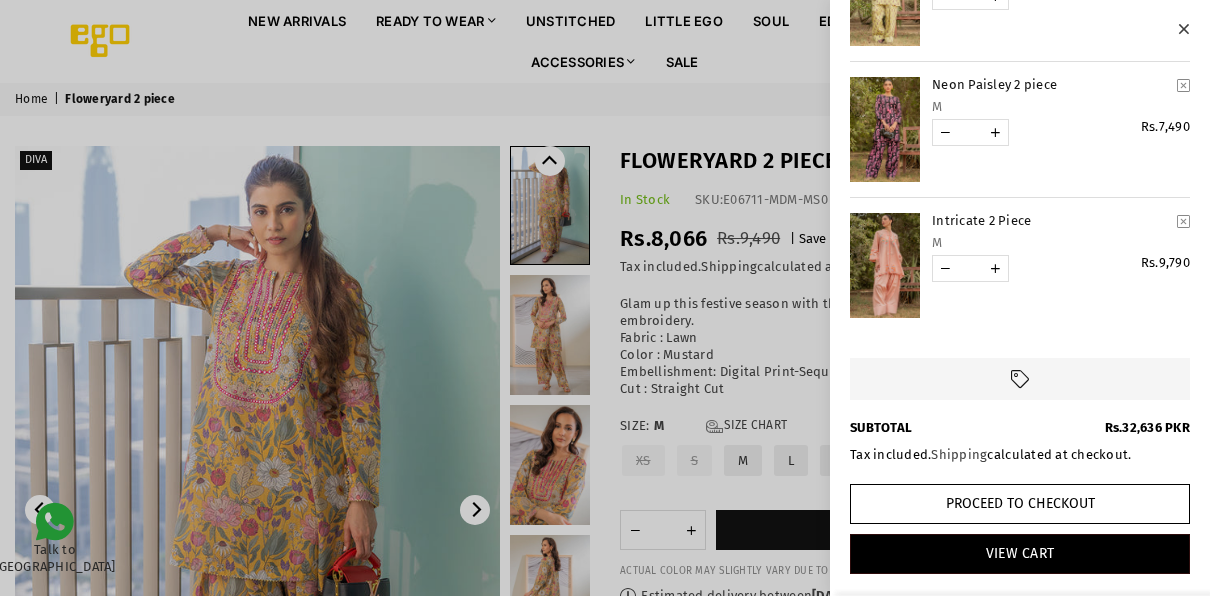 click at bounding box center [1183, 29] 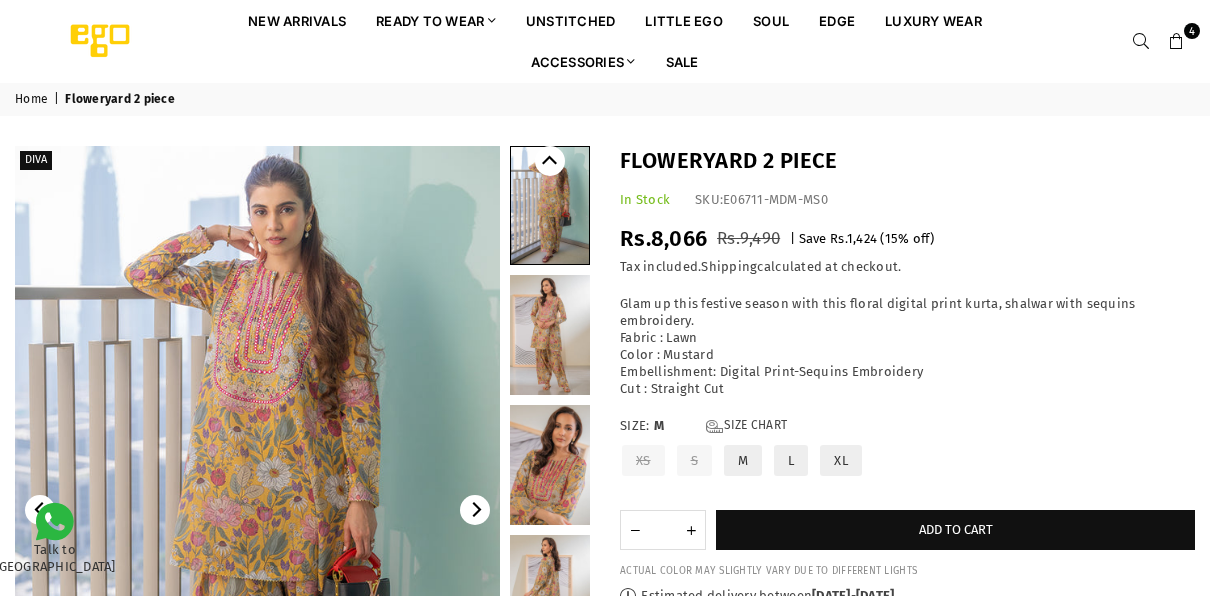 click at bounding box center (550, 335) 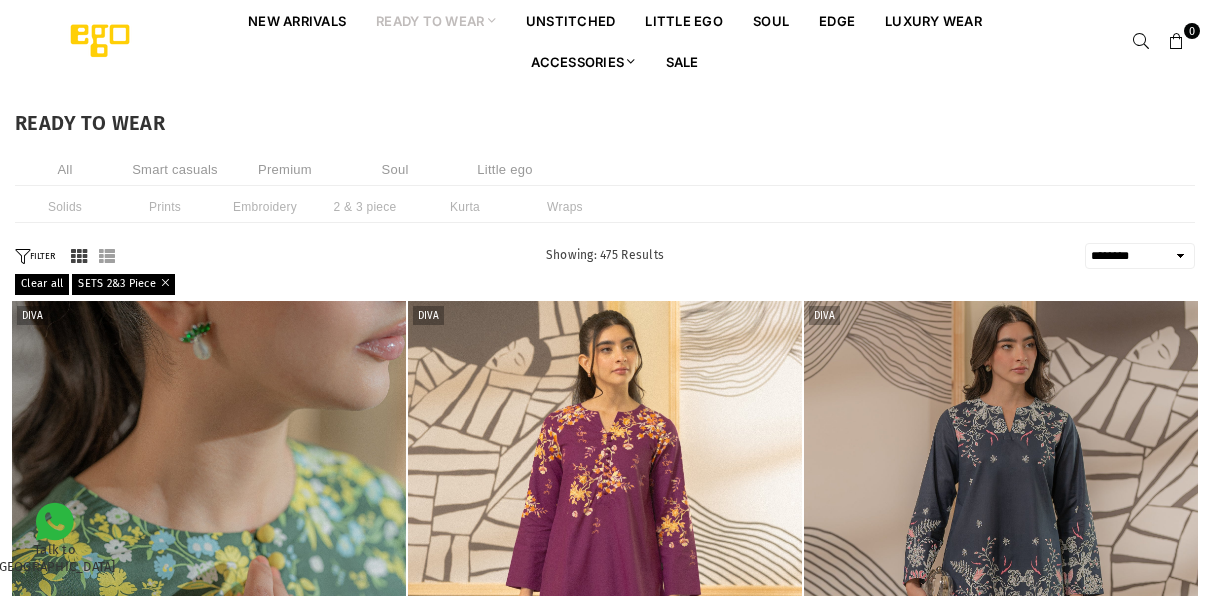 select on "******" 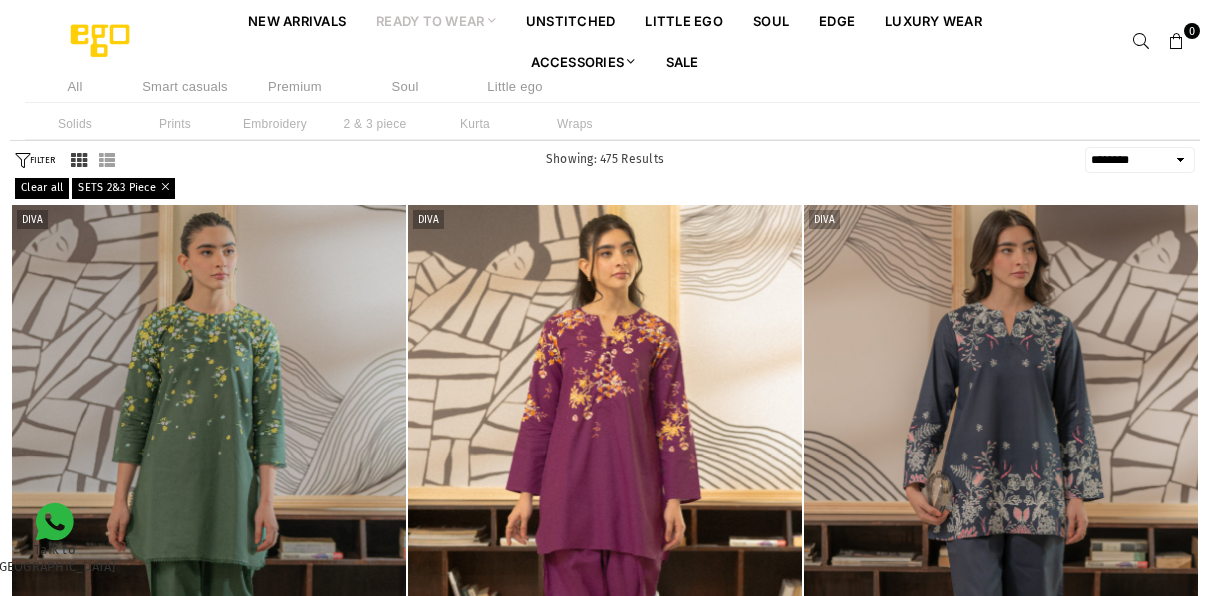 scroll, scrollTop: 2788, scrollLeft: 0, axis: vertical 